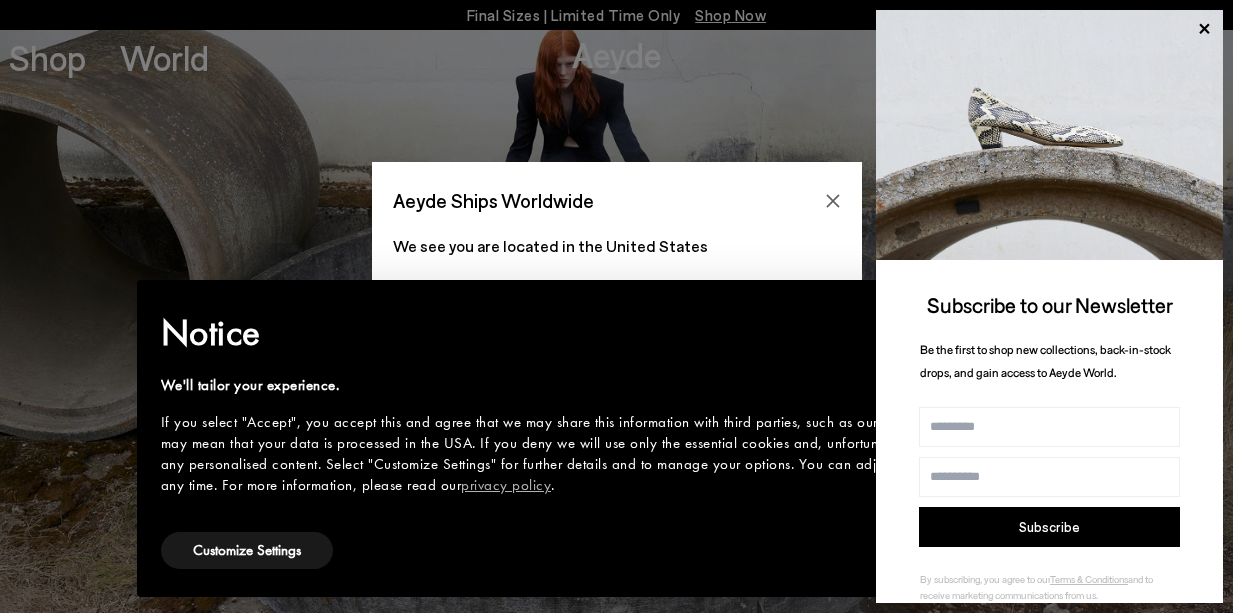 scroll, scrollTop: 0, scrollLeft: 0, axis: both 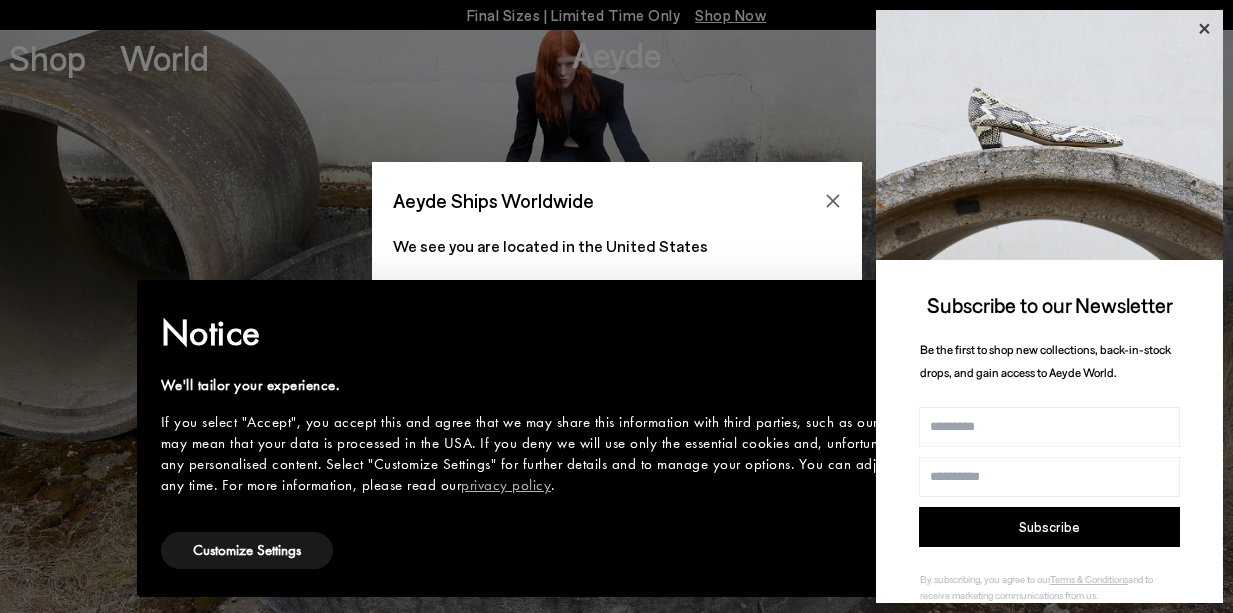 click 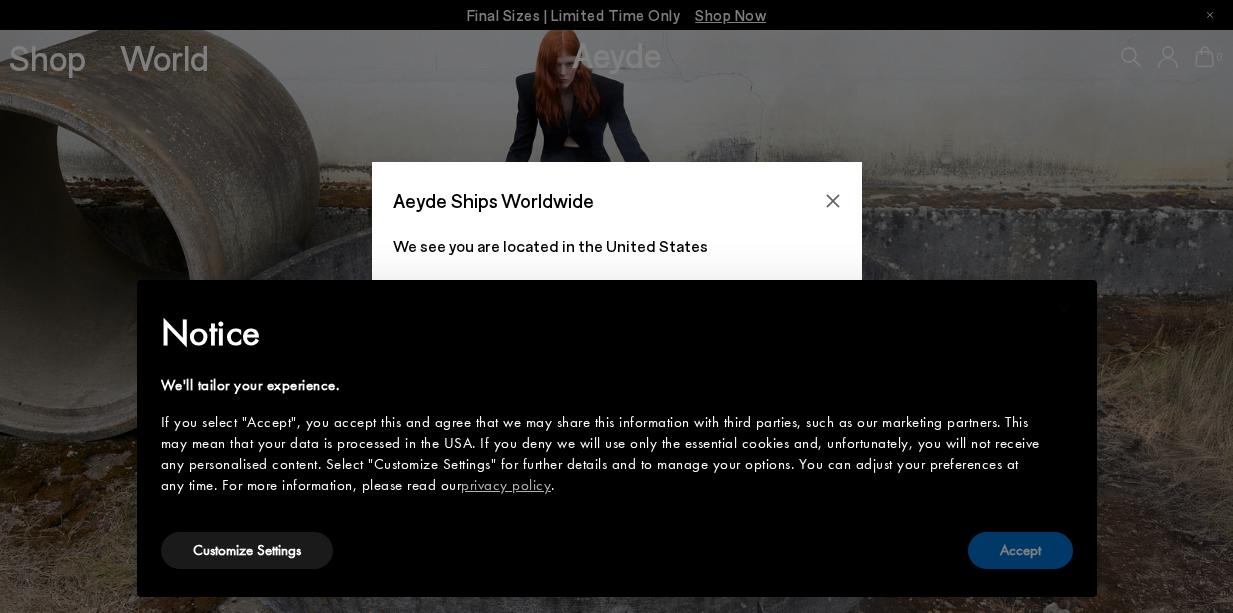 click on "Accept" at bounding box center [1020, 550] 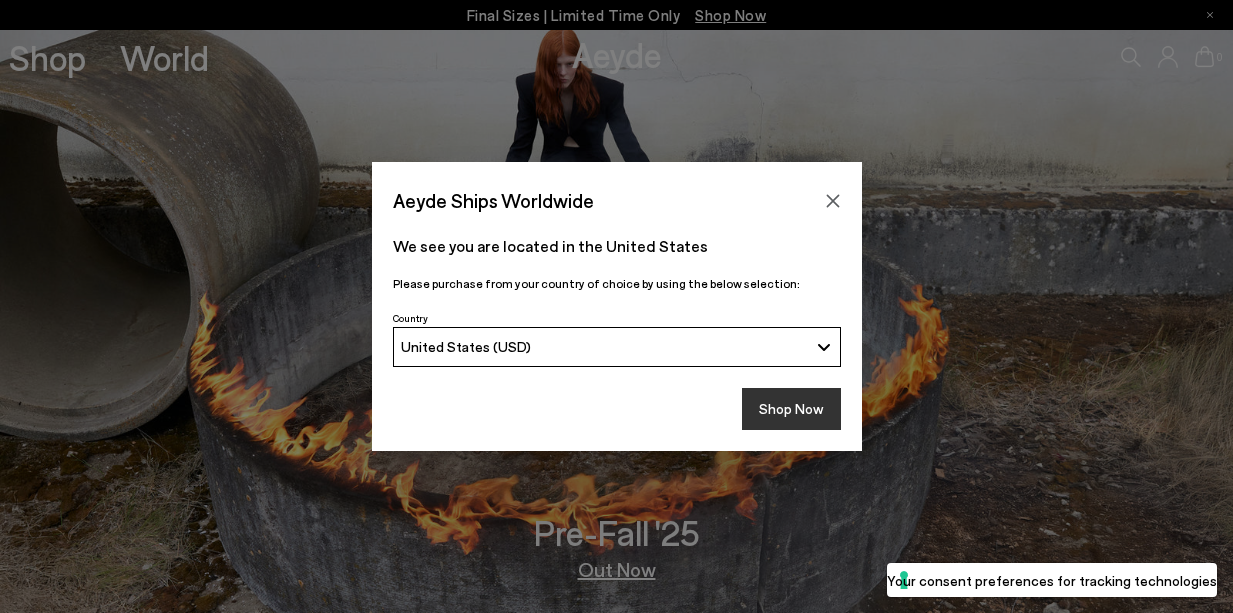 click on "Shop Now" at bounding box center [791, 409] 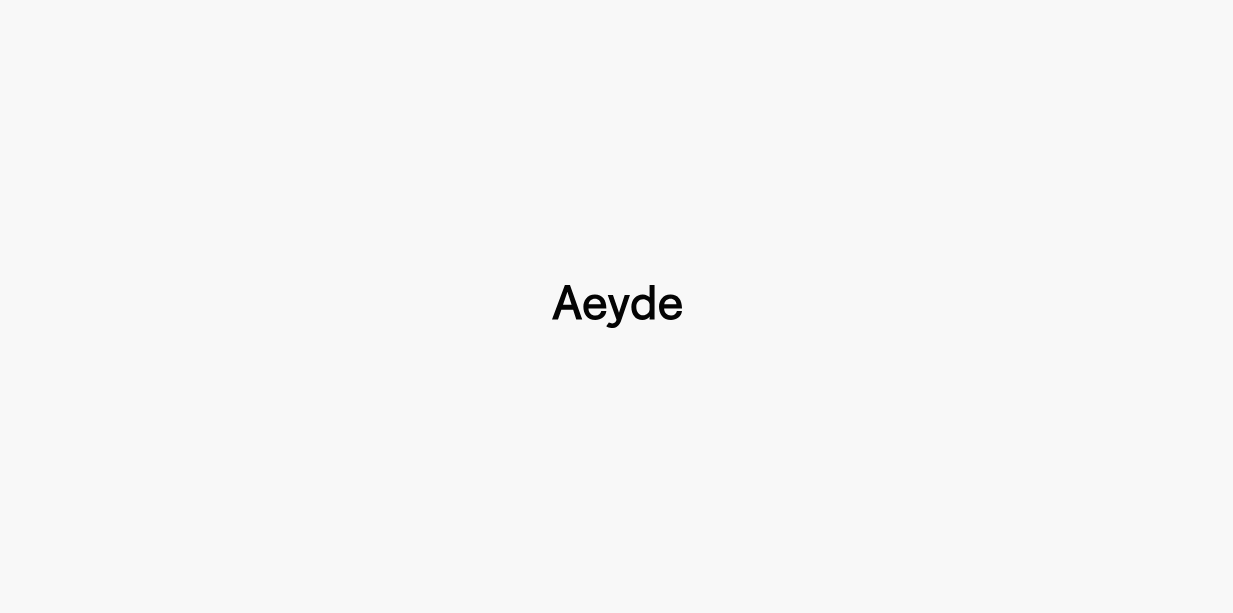 type 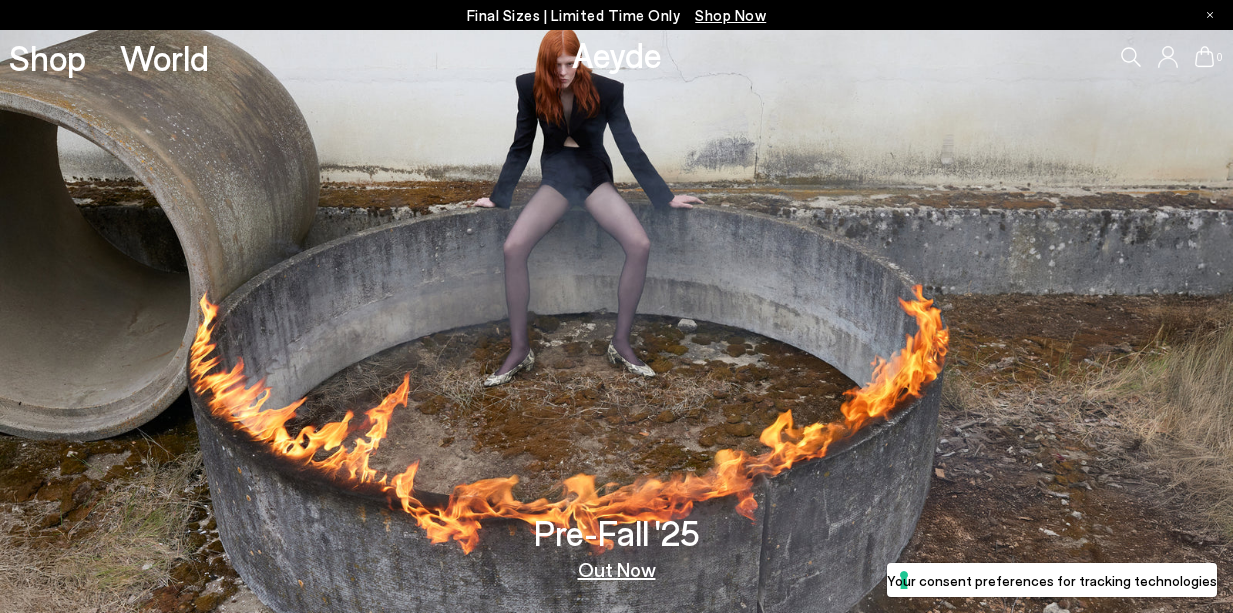 scroll, scrollTop: 0, scrollLeft: 0, axis: both 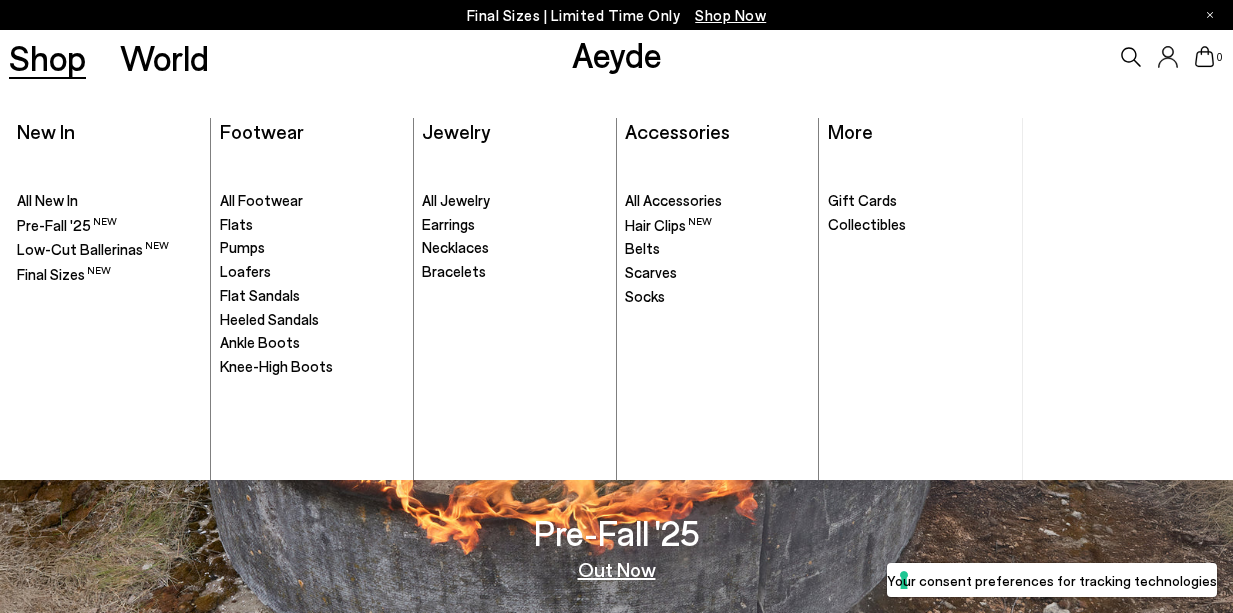 click on "Shop" at bounding box center [47, 57] 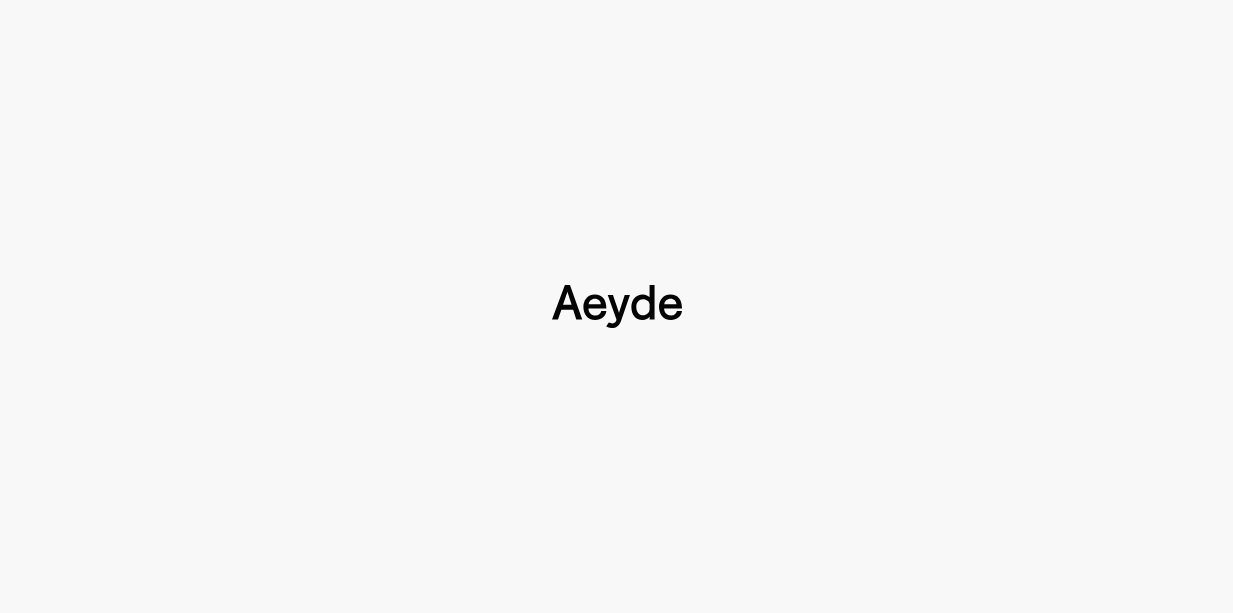 scroll, scrollTop: 0, scrollLeft: 0, axis: both 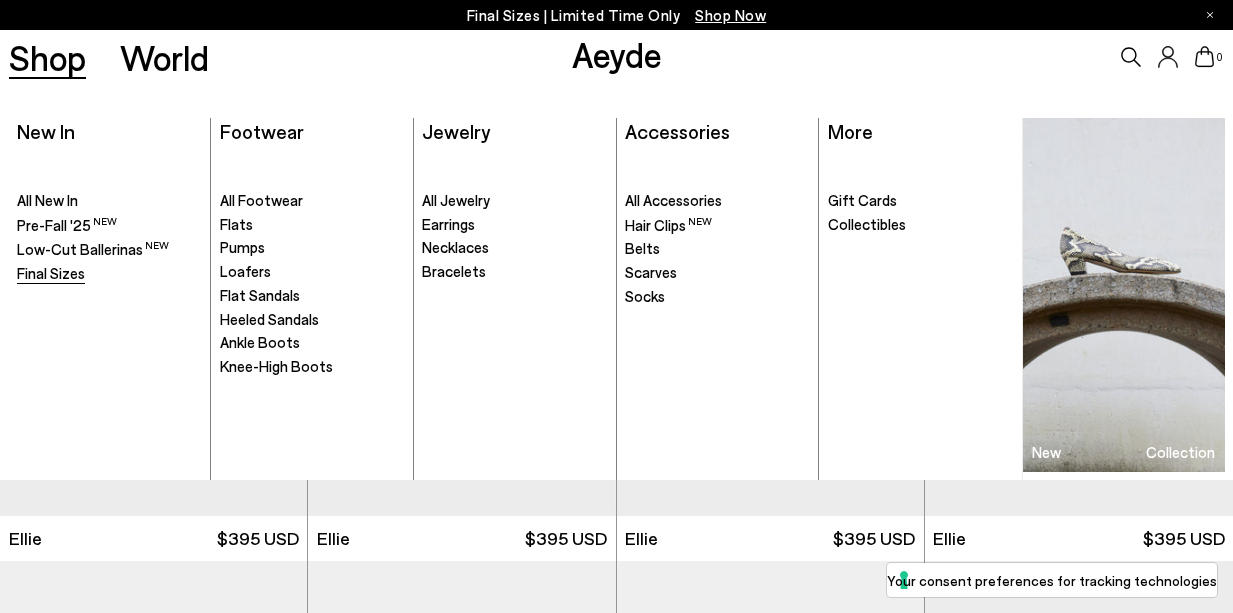 click on "Final Sizes" at bounding box center [109, 274] 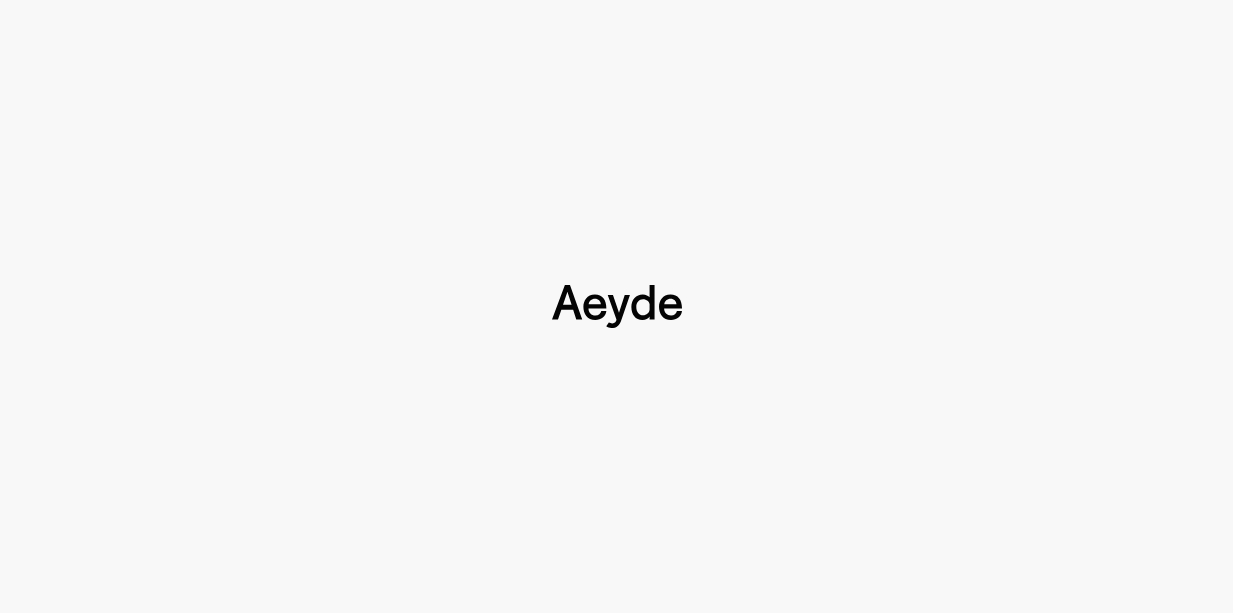 scroll, scrollTop: 56, scrollLeft: 0, axis: vertical 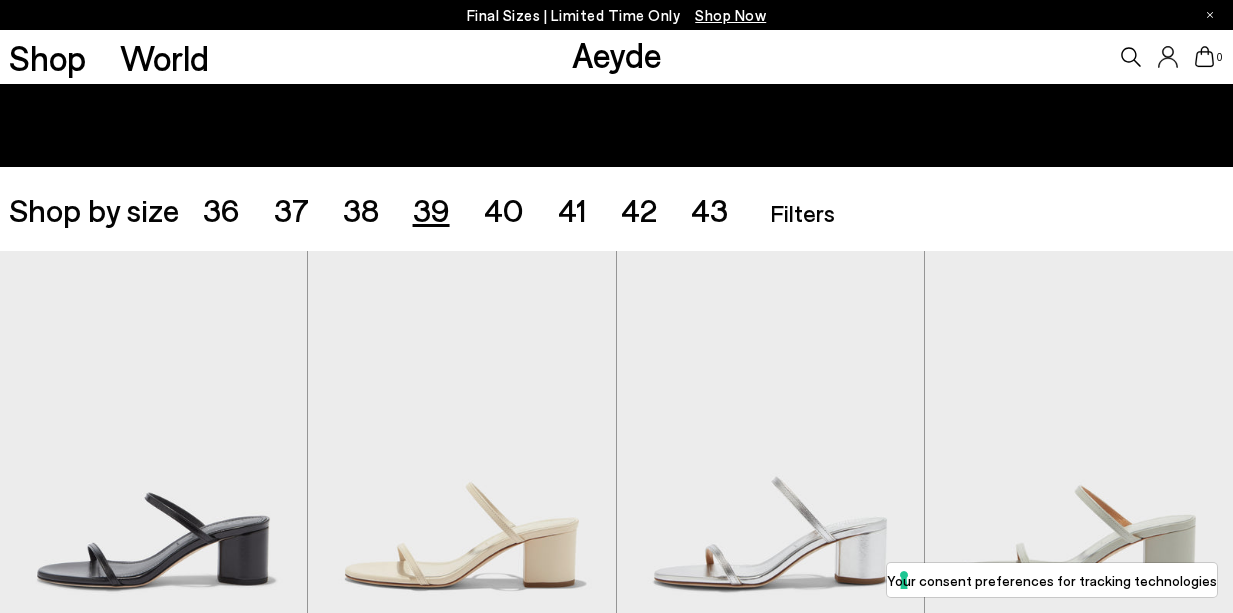 click on "39" at bounding box center [431, 209] 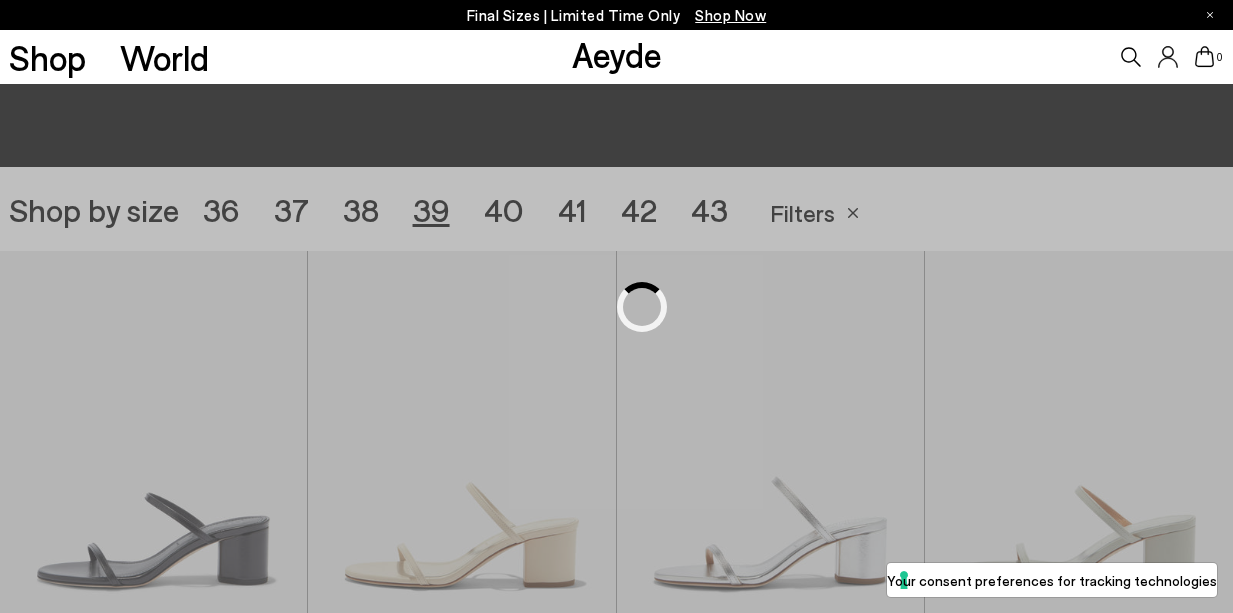 scroll, scrollTop: 343, scrollLeft: 0, axis: vertical 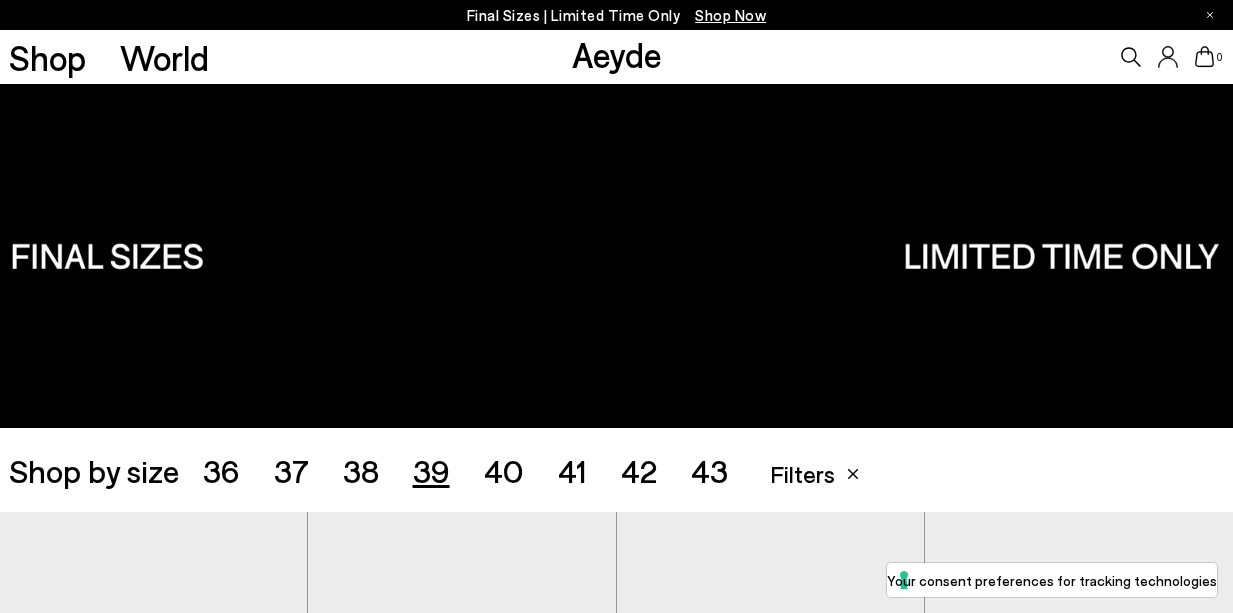 click on "Filters" at bounding box center [802, 473] 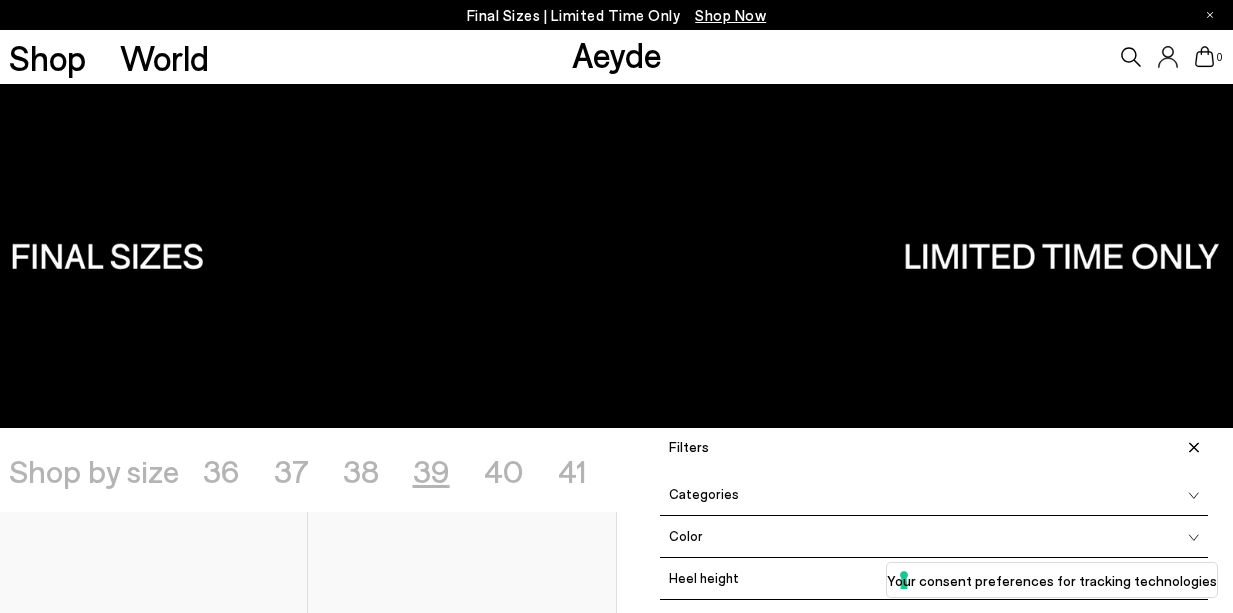 scroll, scrollTop: 159, scrollLeft: 0, axis: vertical 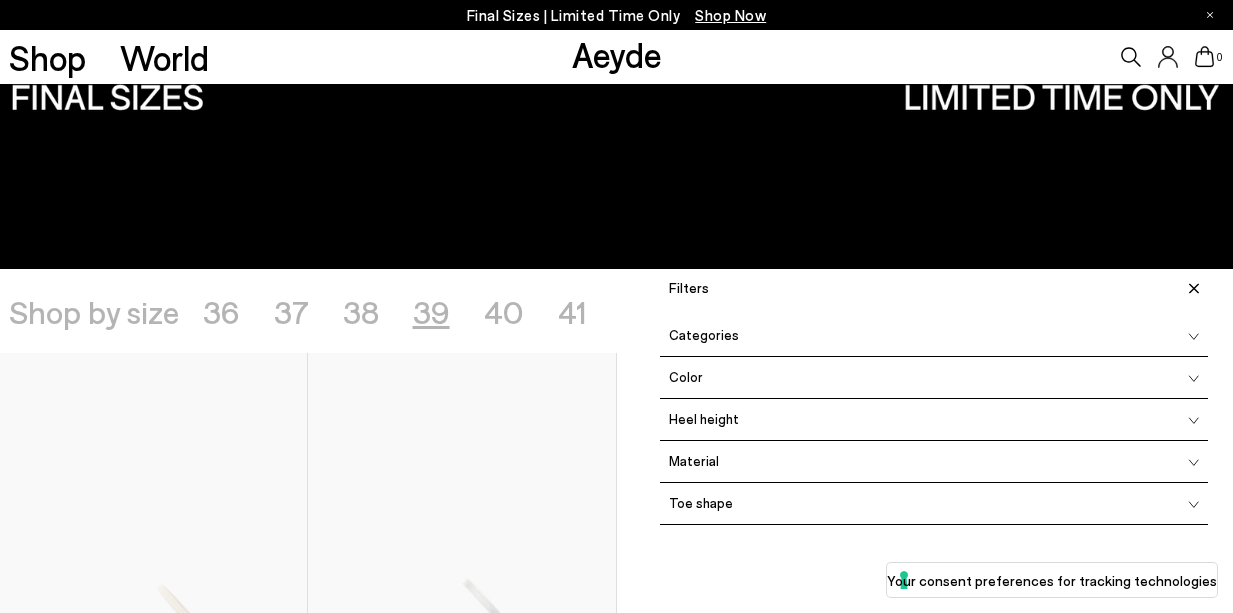 click on "Heel height" at bounding box center [934, 420] 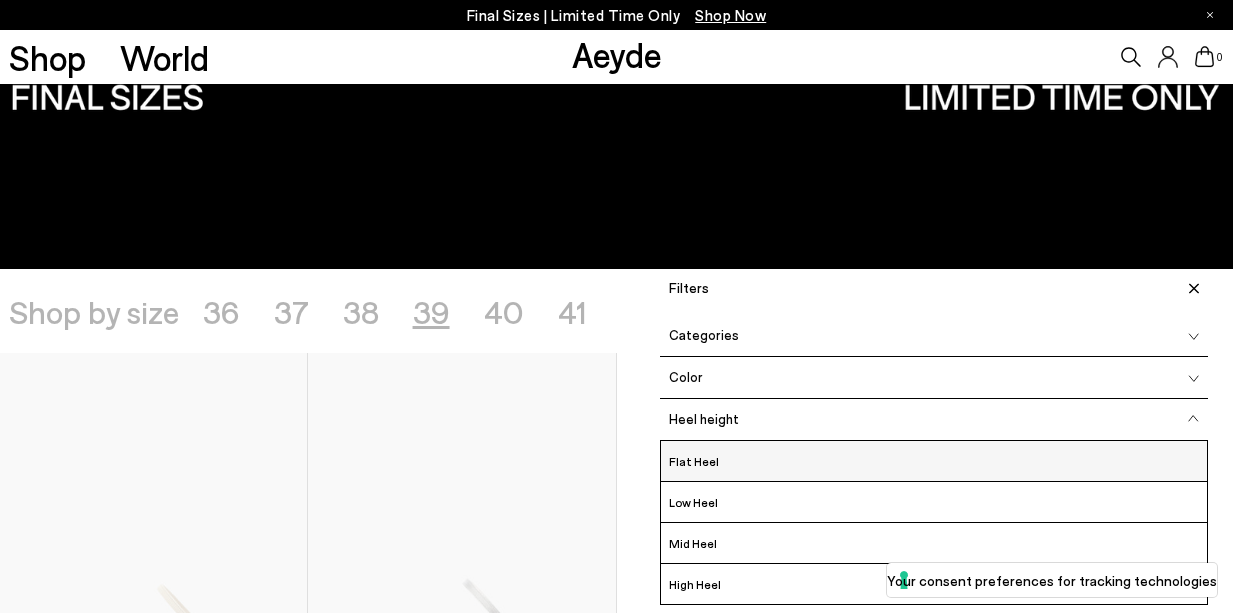 click on "Flat Heel" at bounding box center [934, 461] 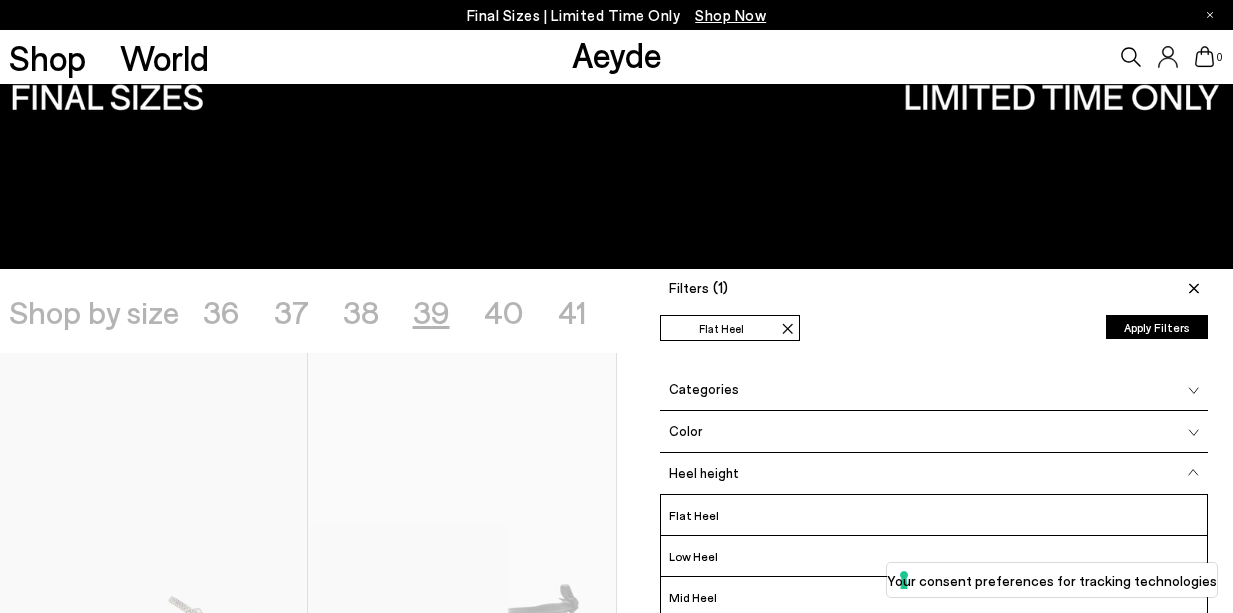 click 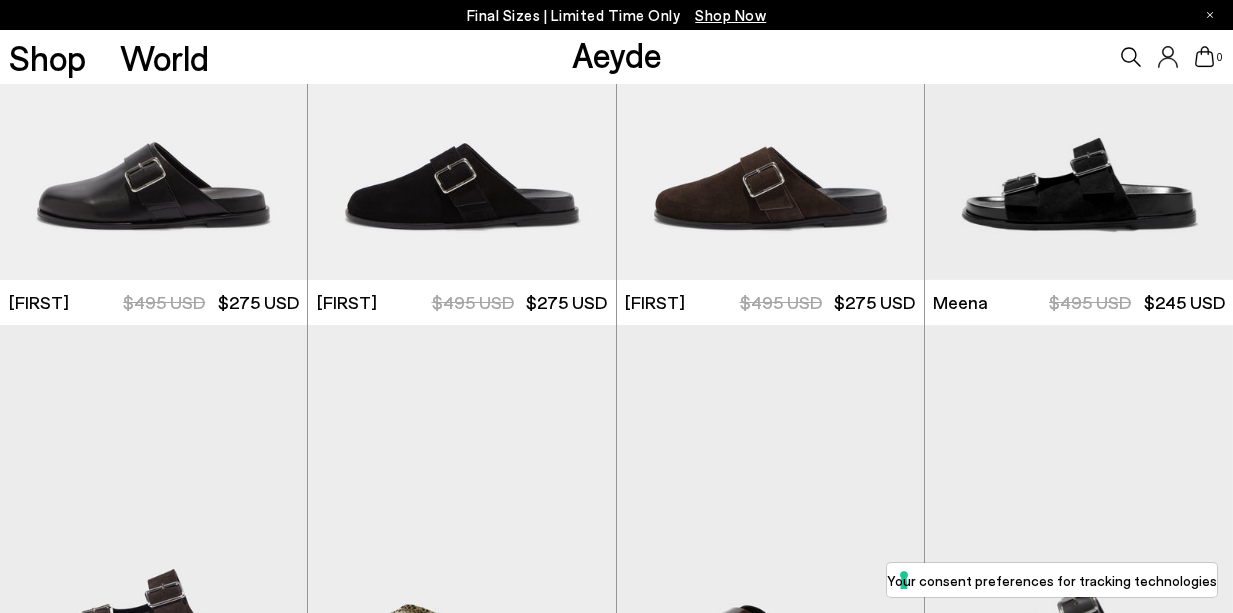 scroll, scrollTop: 1475, scrollLeft: 0, axis: vertical 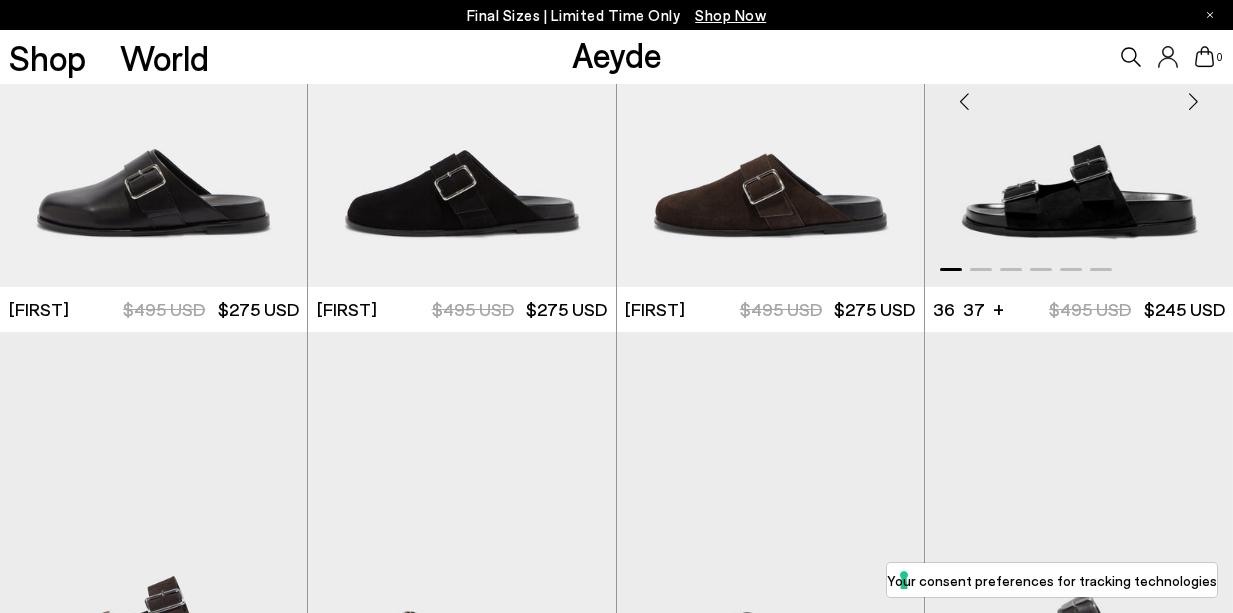 click at bounding box center (1079, 93) 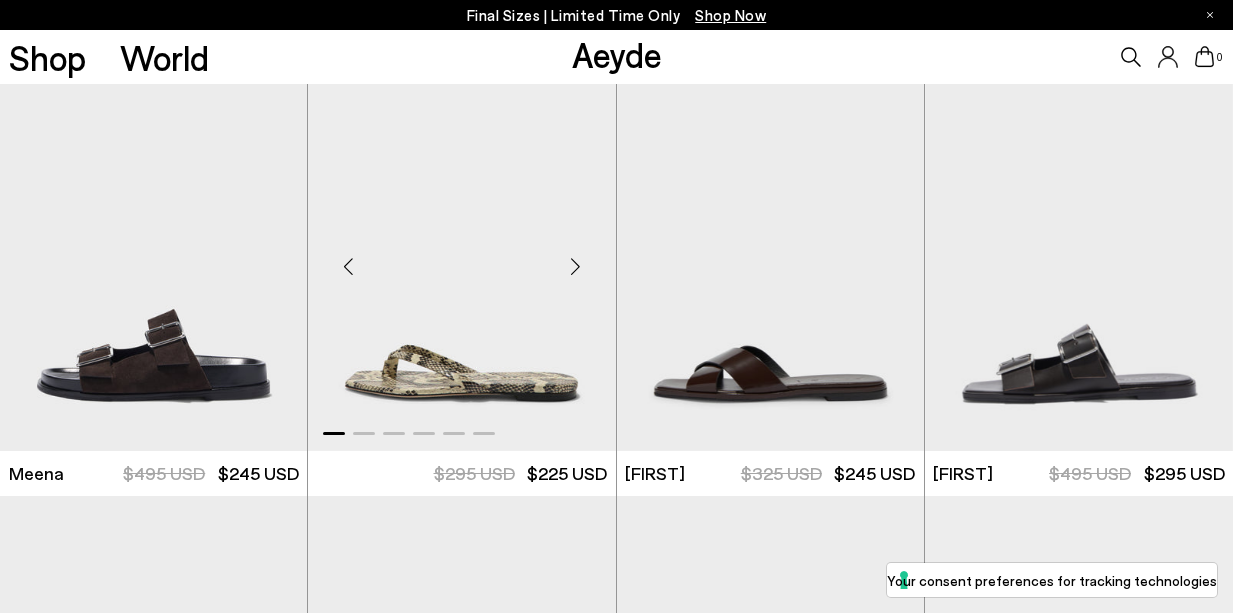 scroll, scrollTop: 1782, scrollLeft: 0, axis: vertical 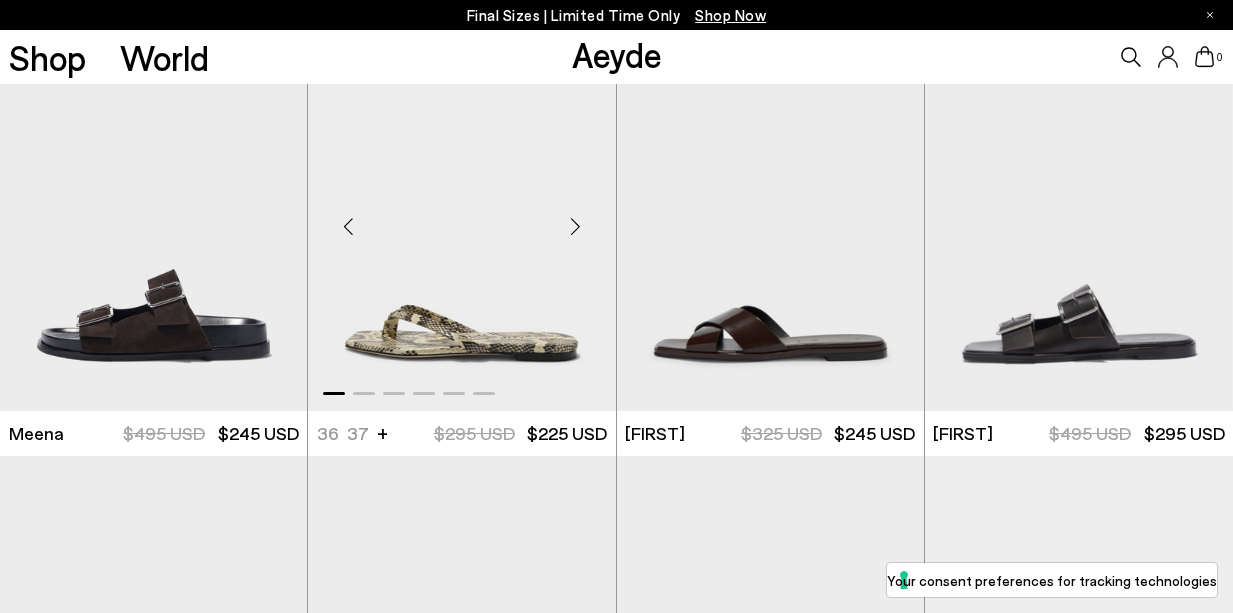 click at bounding box center [576, 226] 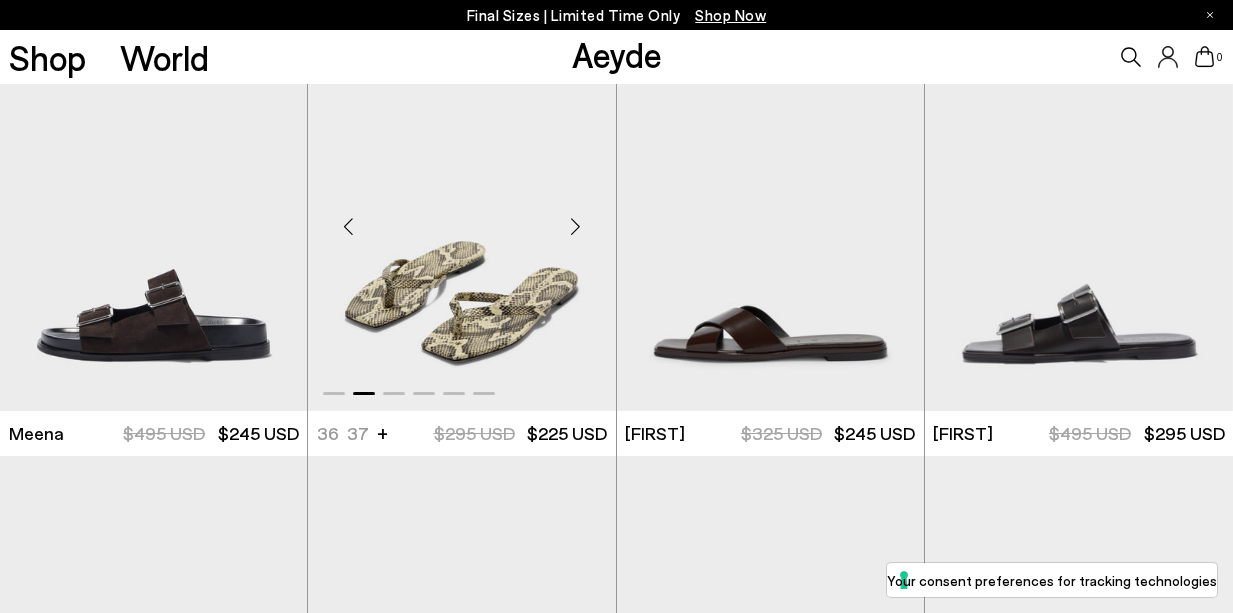 click at bounding box center (576, 226) 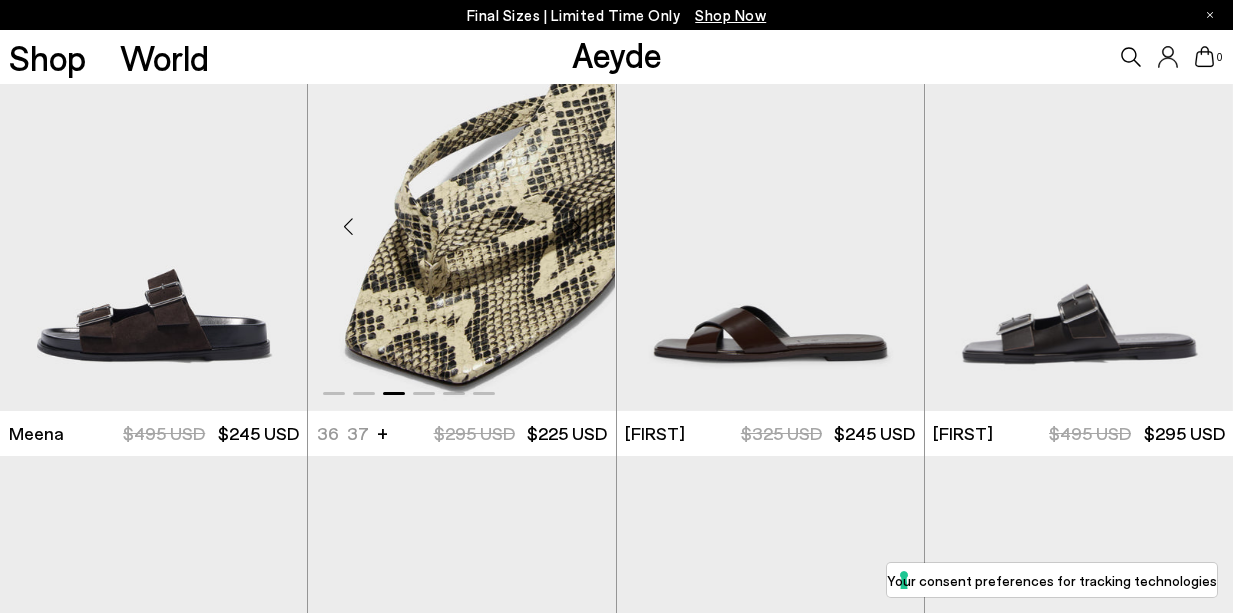 click at bounding box center [576, 226] 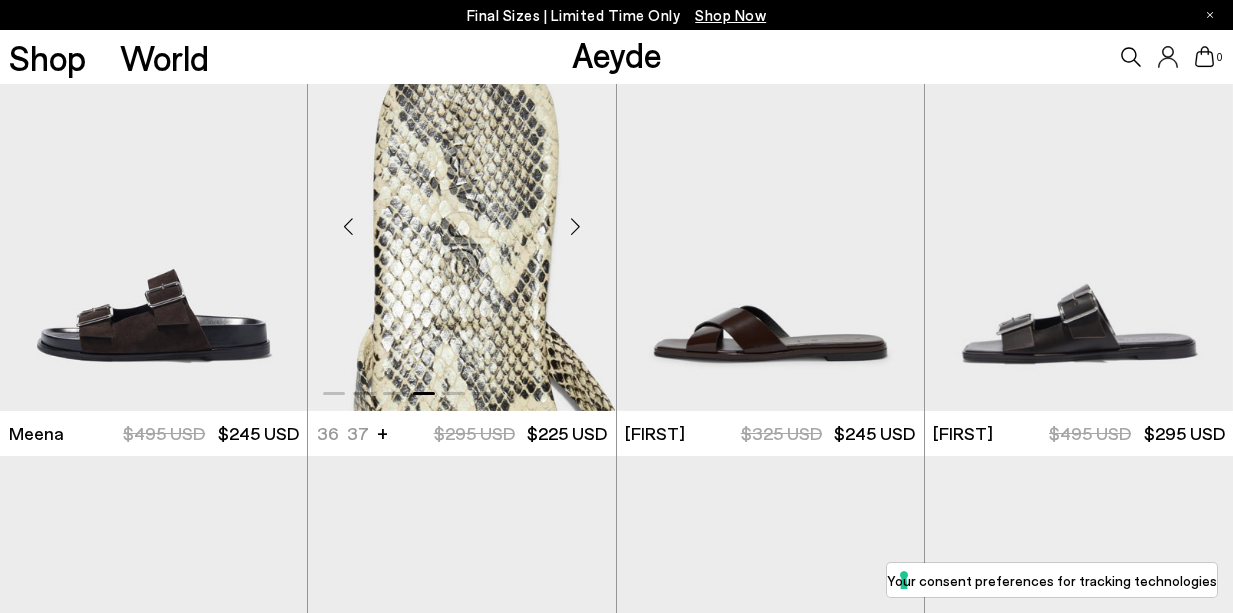 click at bounding box center (576, 226) 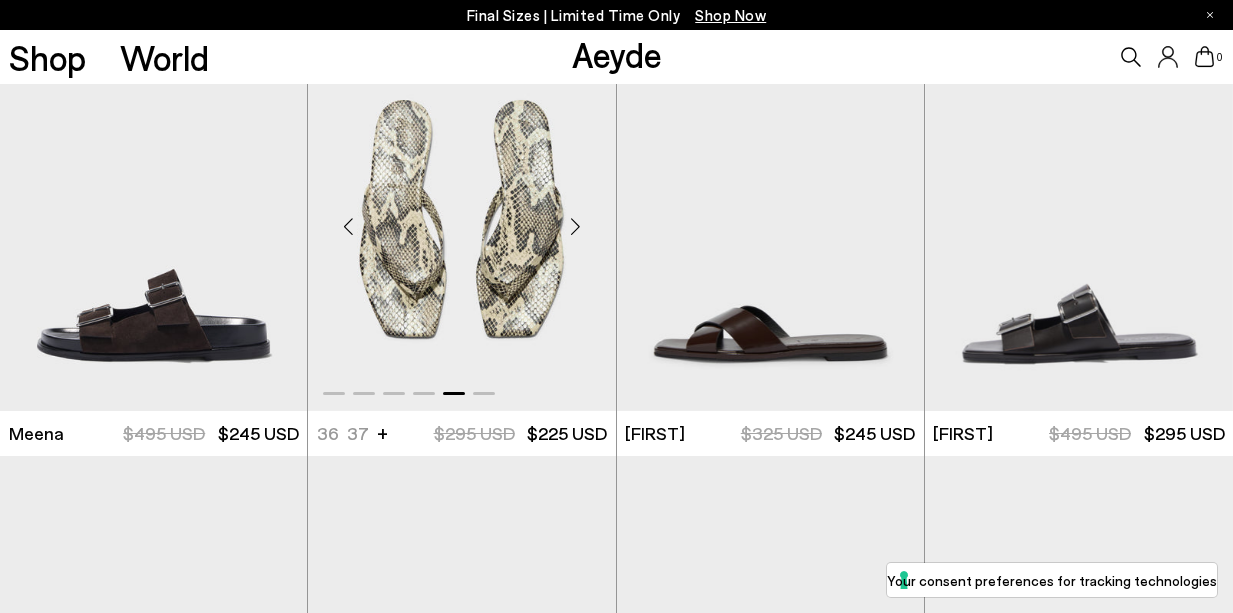 click at bounding box center (576, 226) 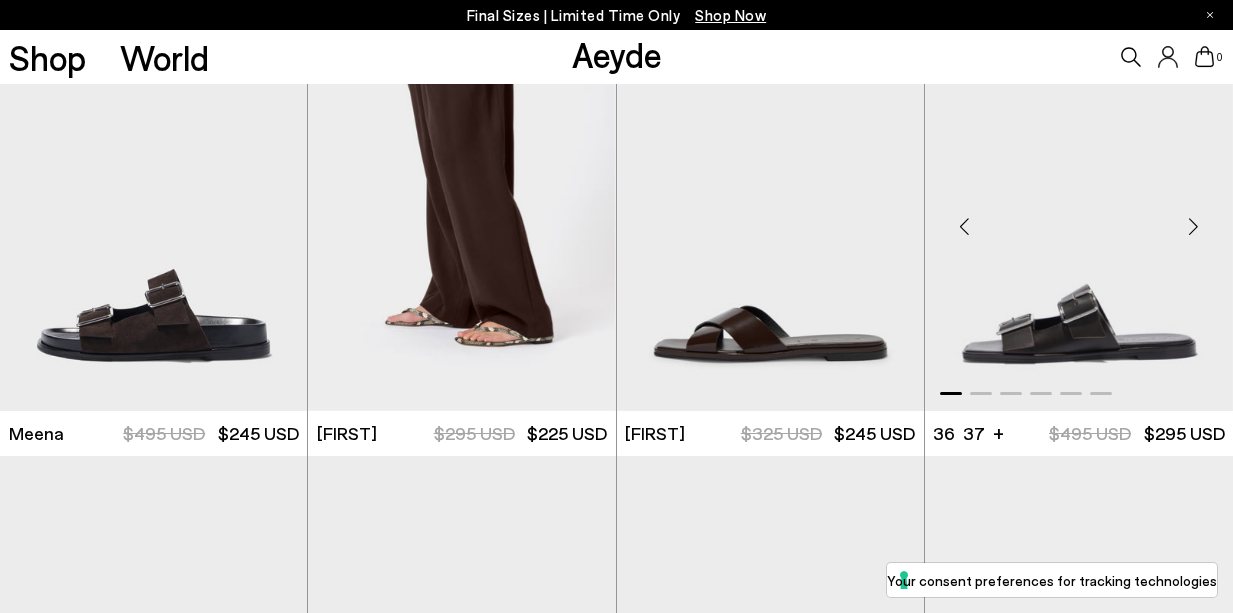 click at bounding box center (1193, 226) 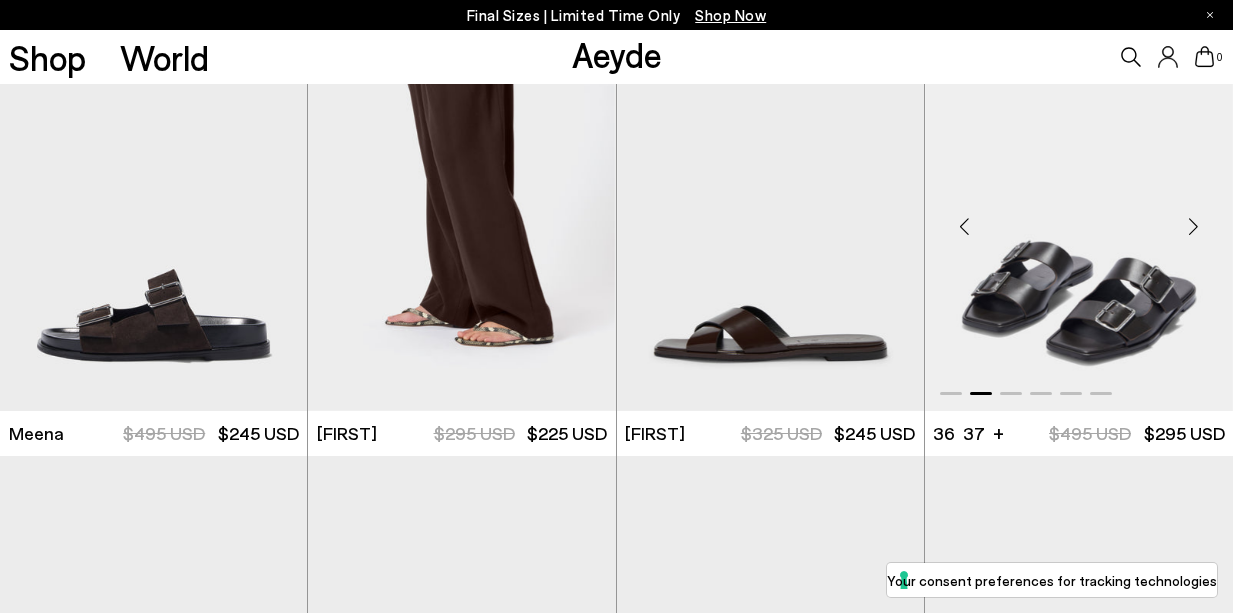 click at bounding box center (1193, 226) 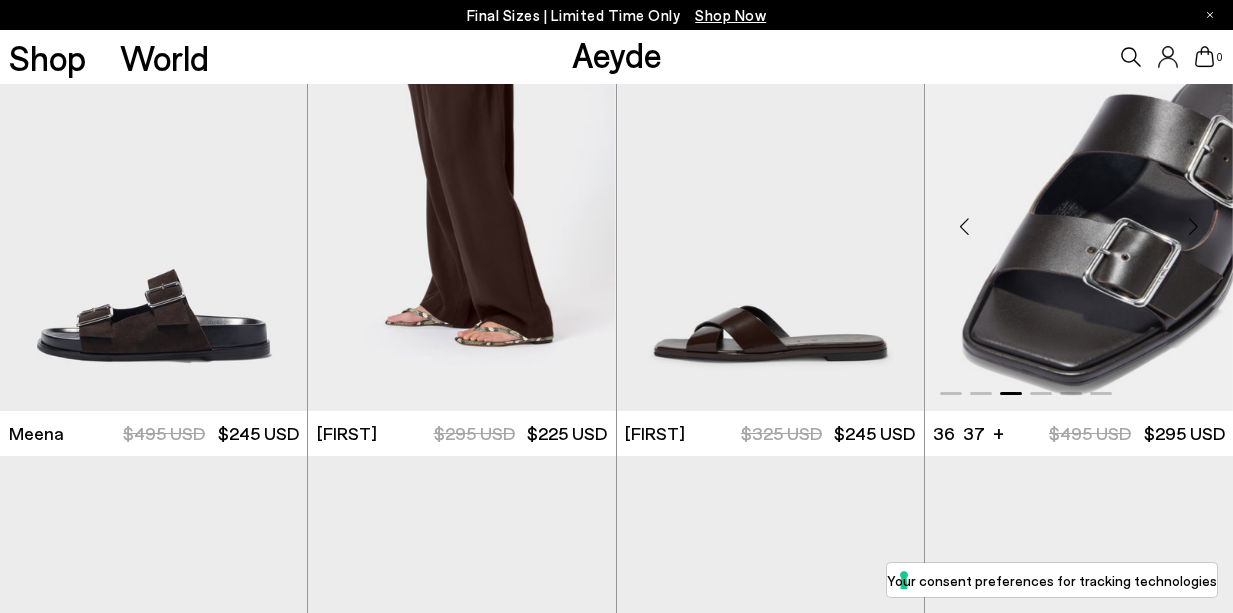 click at bounding box center (1193, 226) 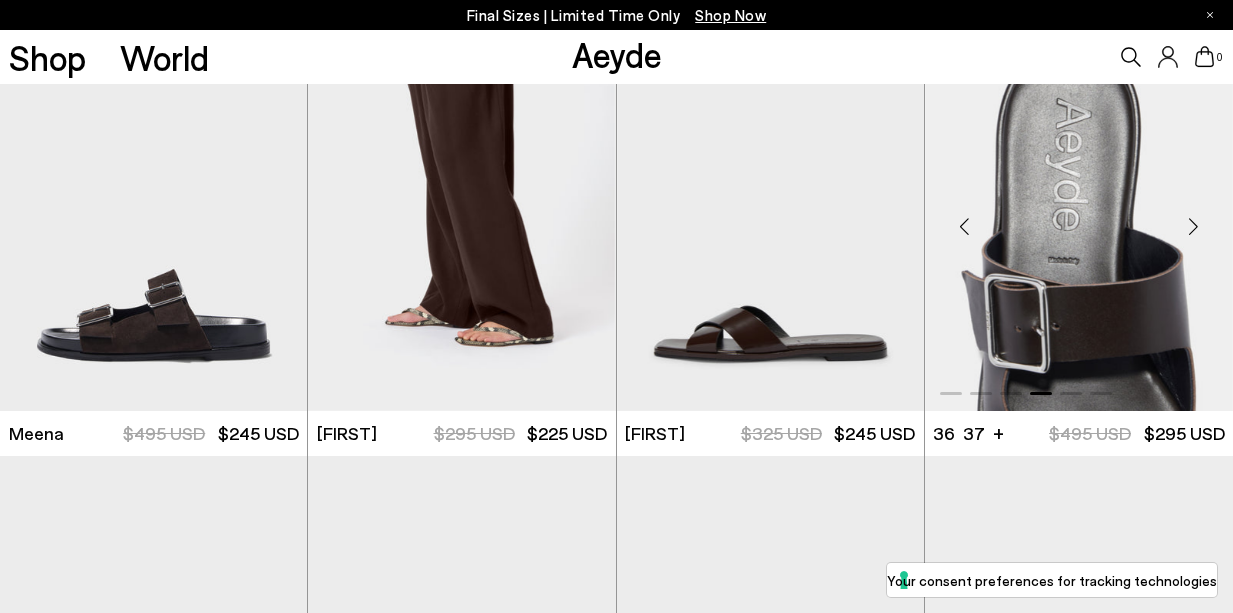 click at bounding box center [1193, 226] 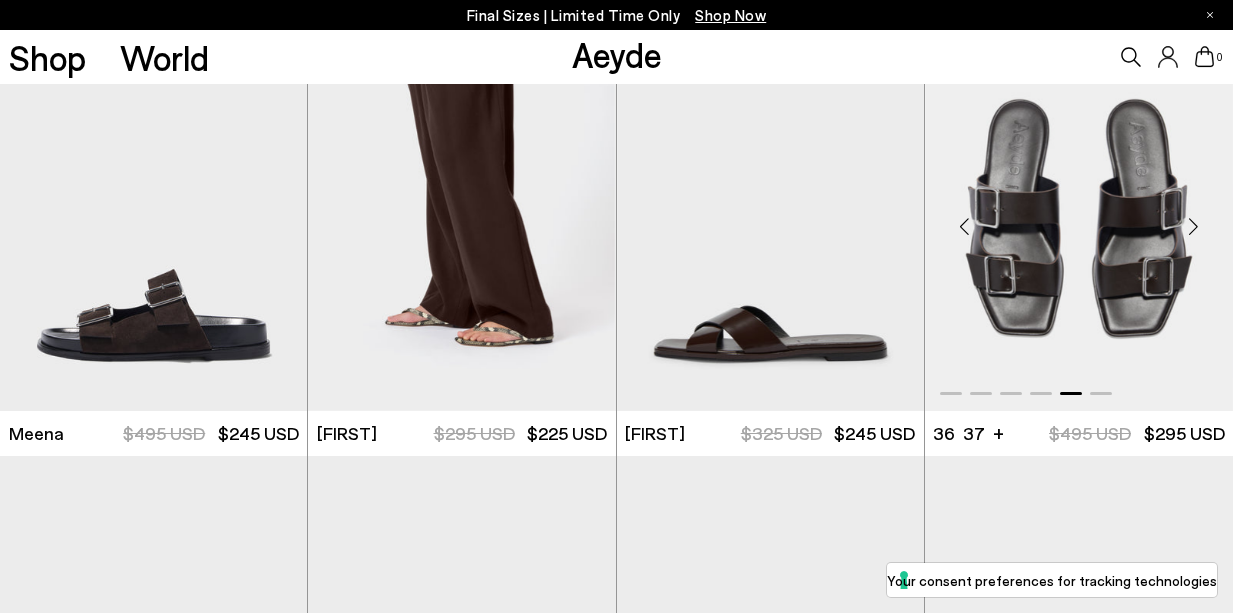 click at bounding box center (1193, 226) 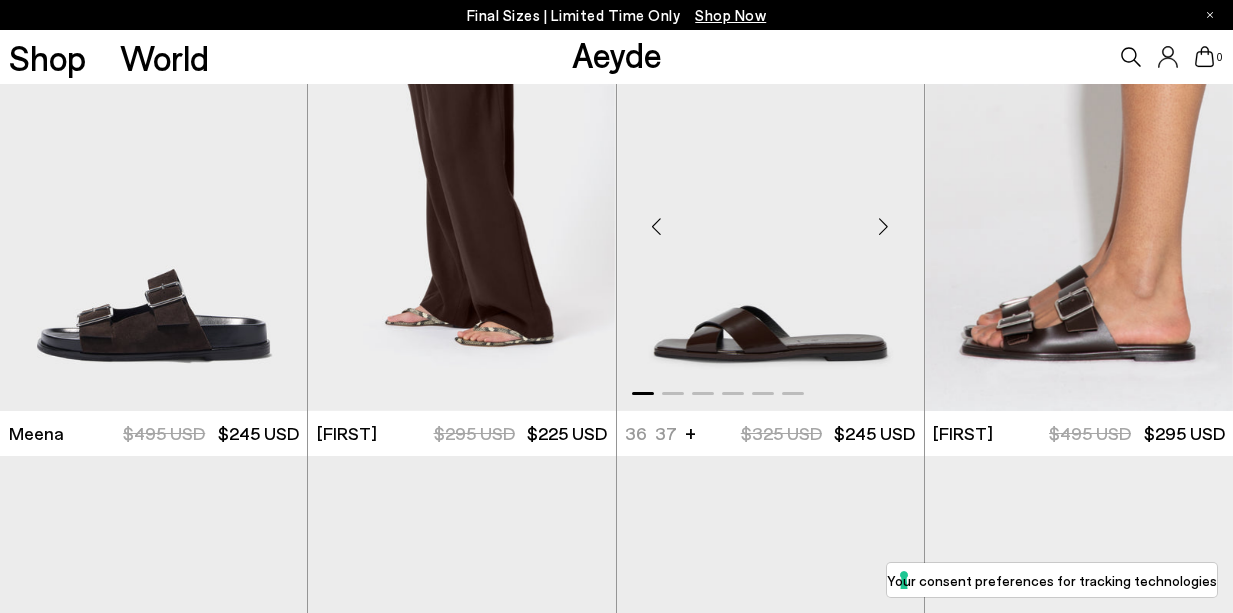 click at bounding box center [884, 226] 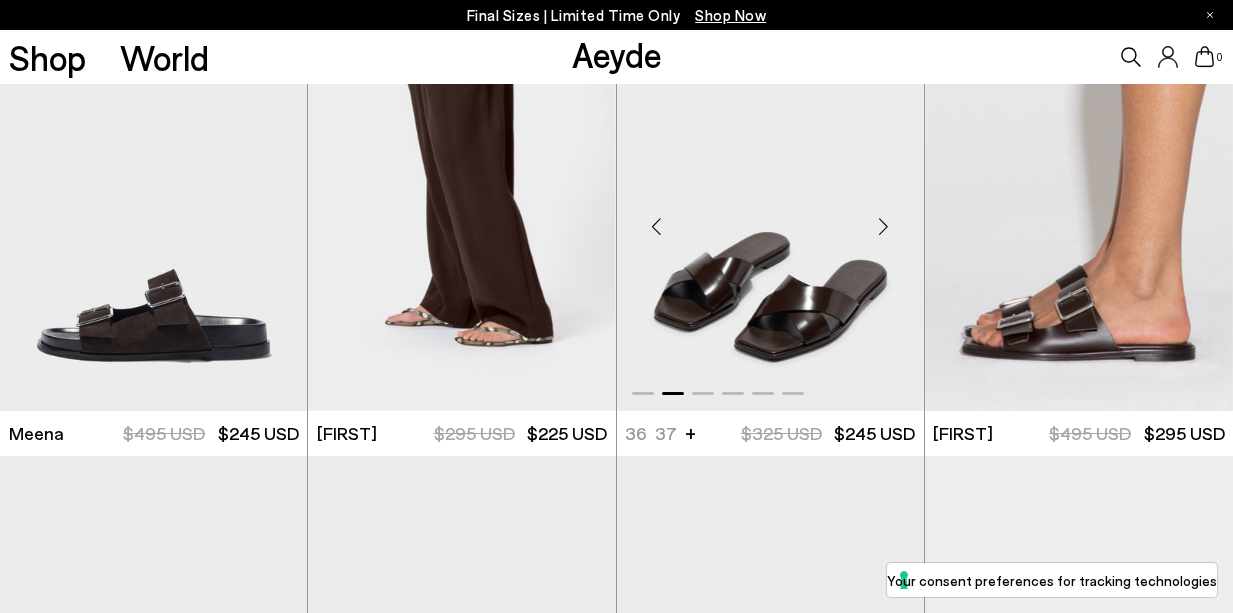 click at bounding box center (884, 226) 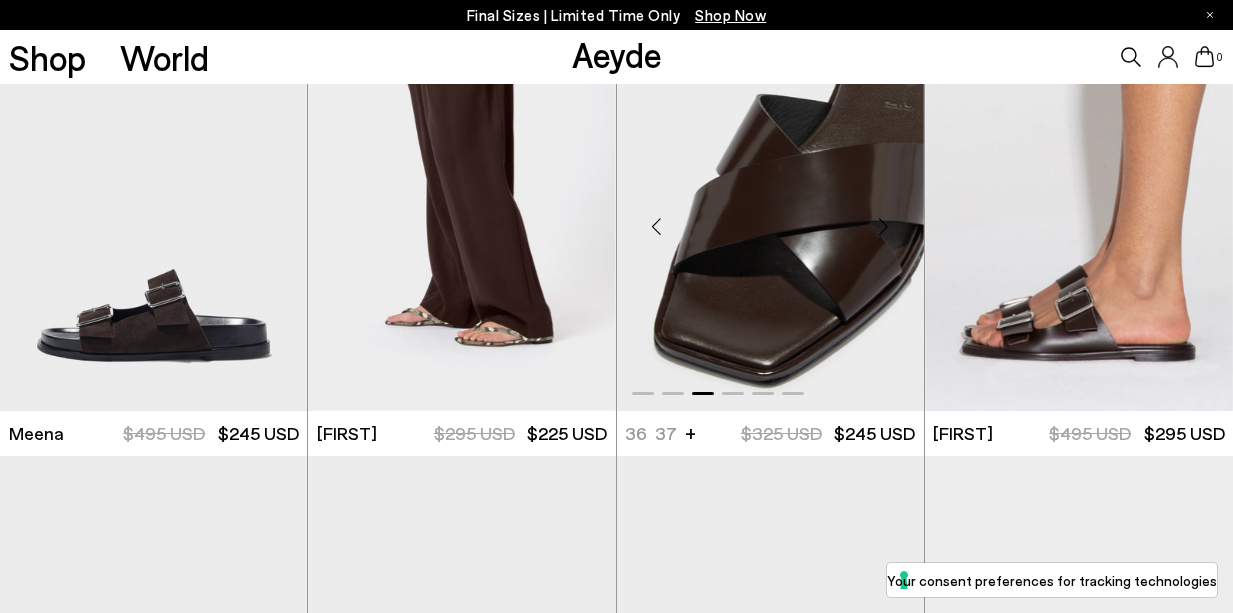 click at bounding box center (884, 226) 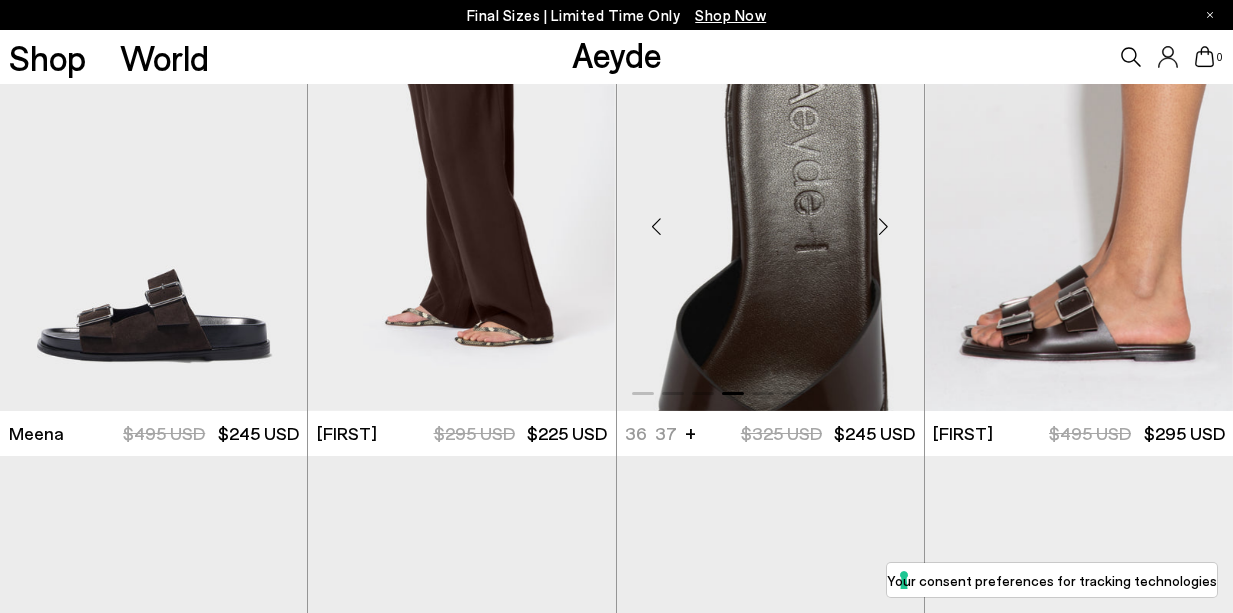 click at bounding box center [884, 226] 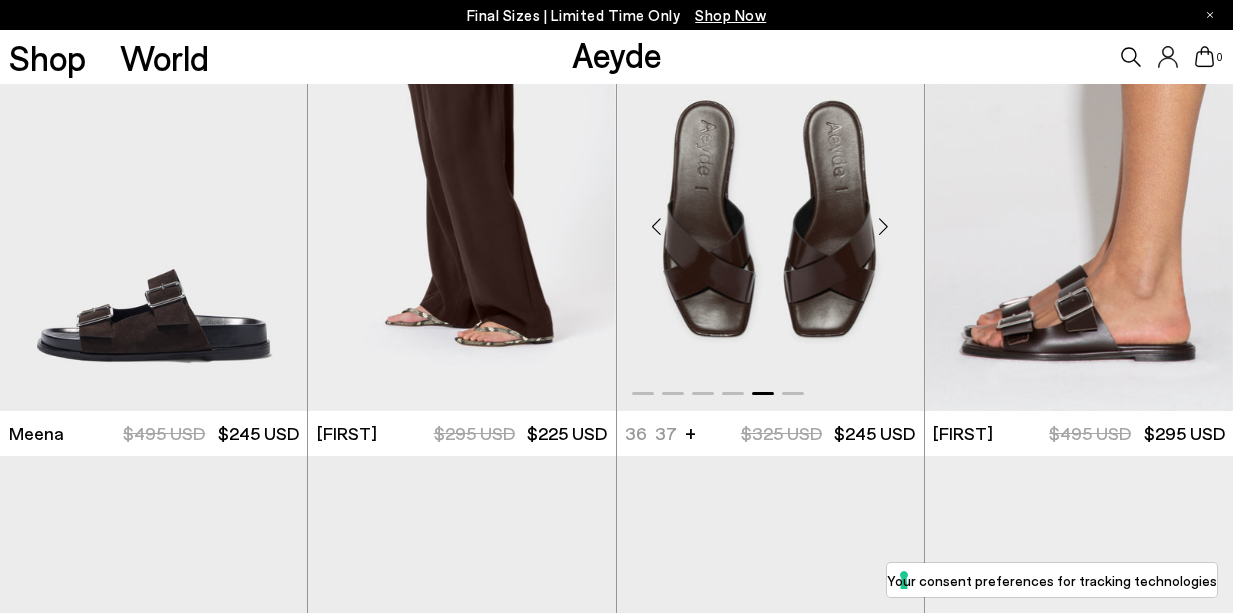 click at bounding box center [884, 226] 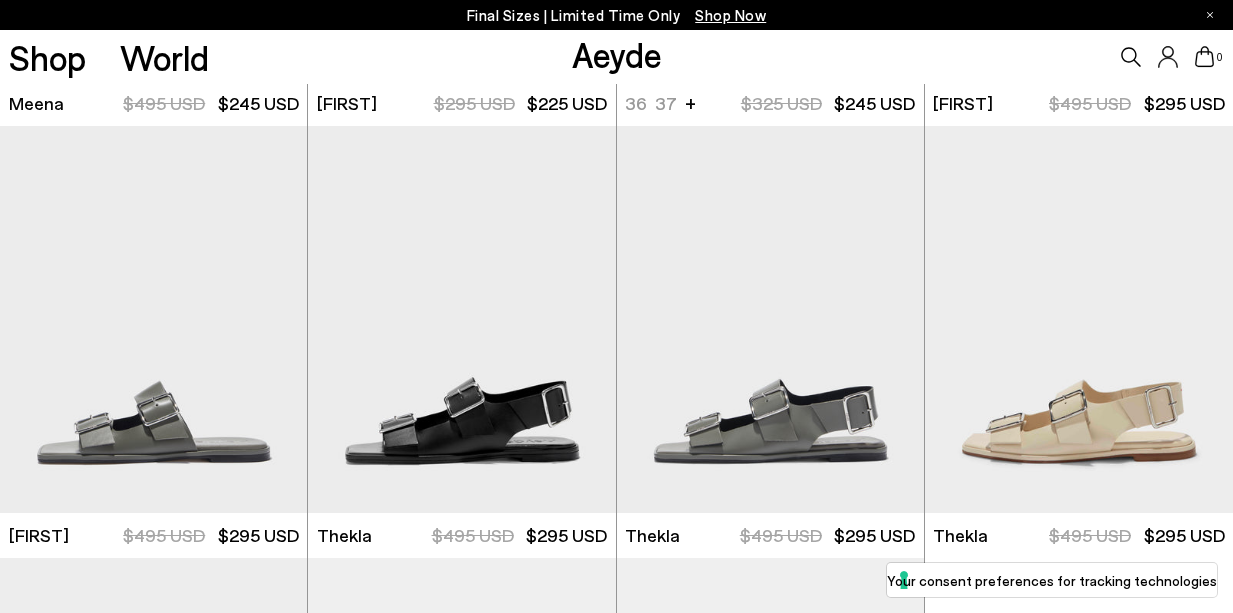 scroll, scrollTop: 1824, scrollLeft: 0, axis: vertical 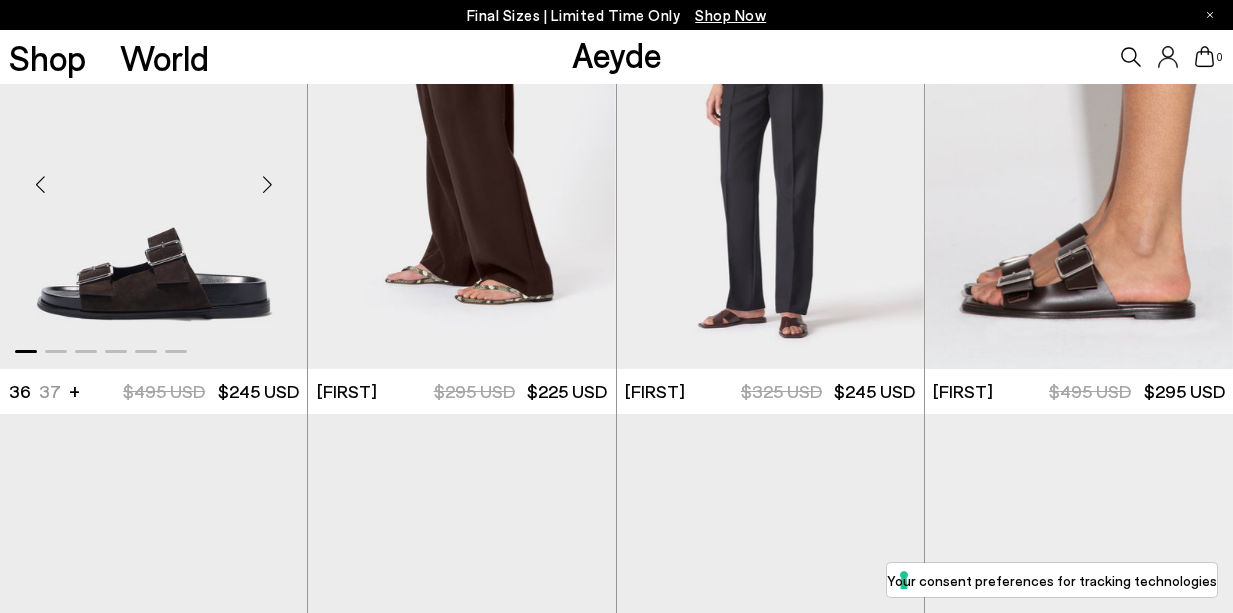 click at bounding box center (267, 184) 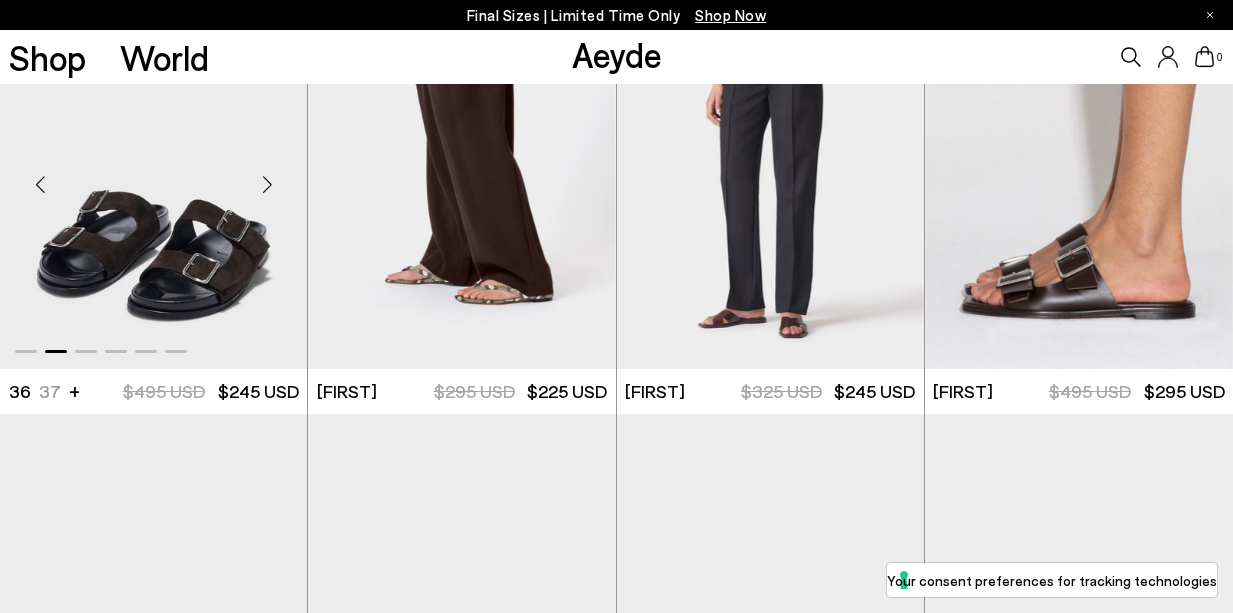 click at bounding box center [267, 184] 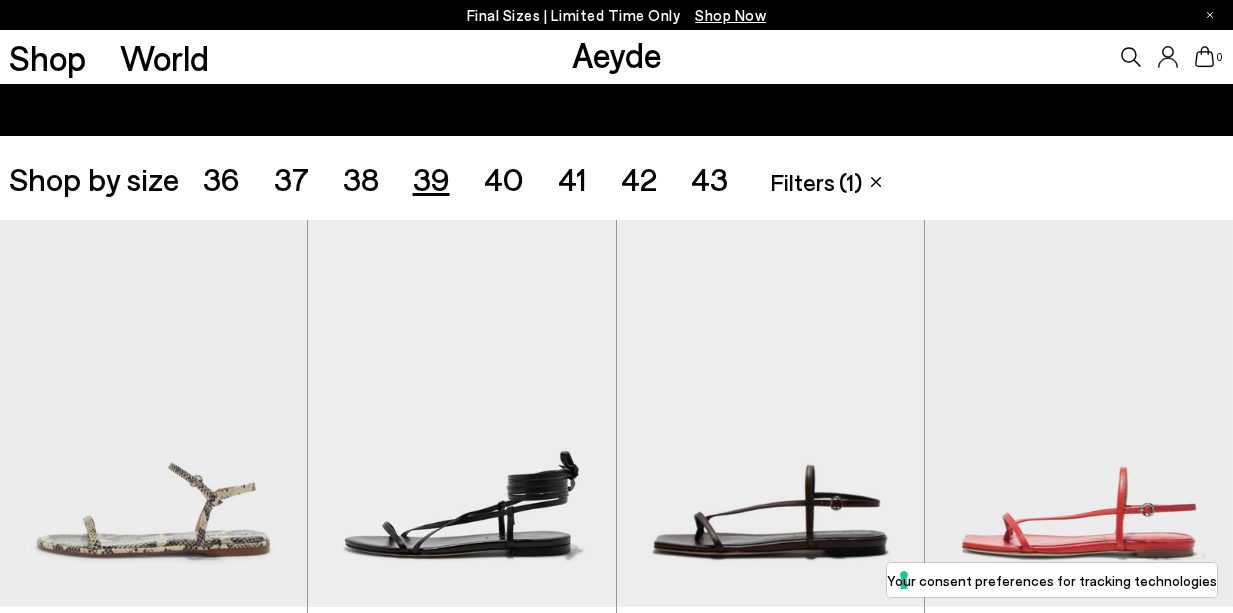 scroll, scrollTop: 0, scrollLeft: 0, axis: both 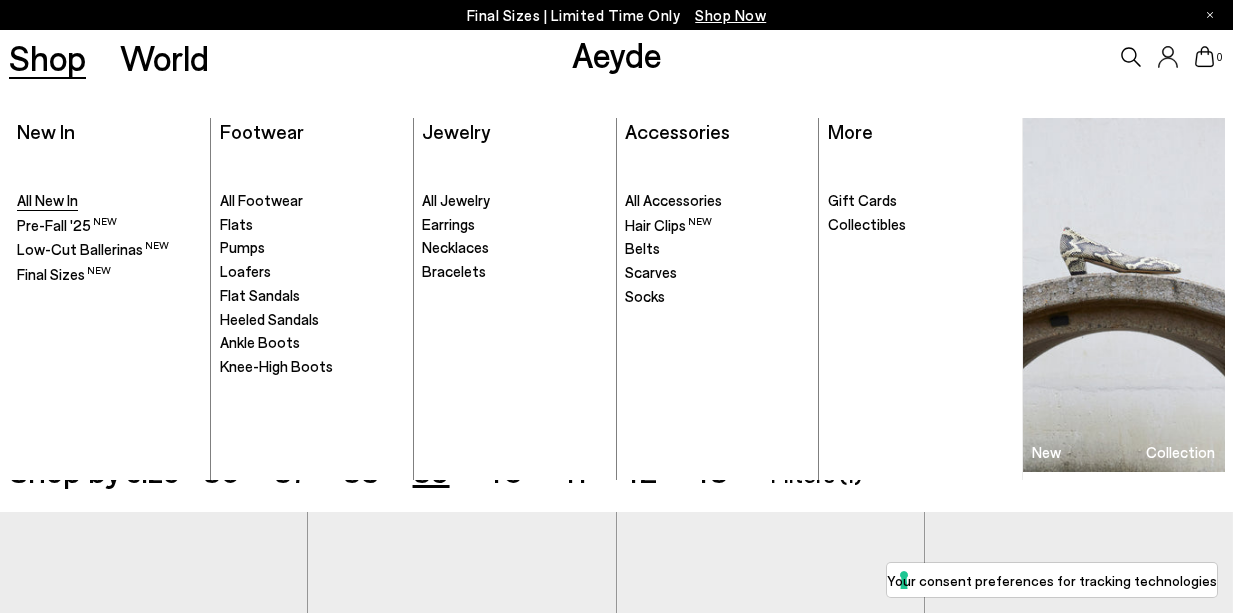 click on "All New In" at bounding box center [47, 200] 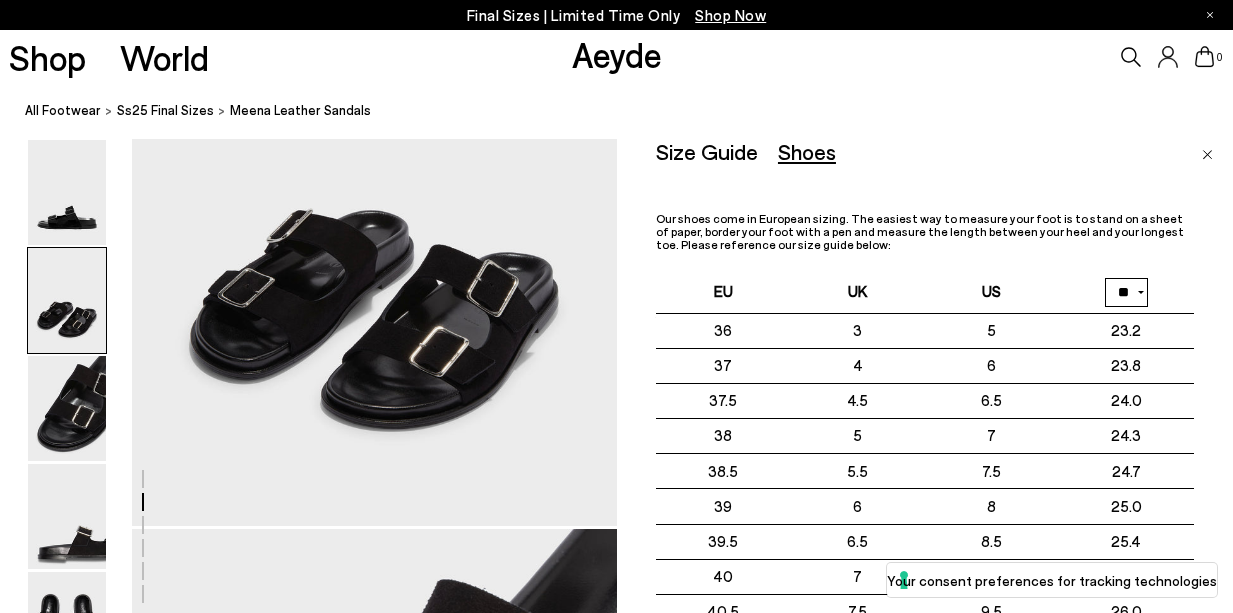 scroll, scrollTop: 943, scrollLeft: 0, axis: vertical 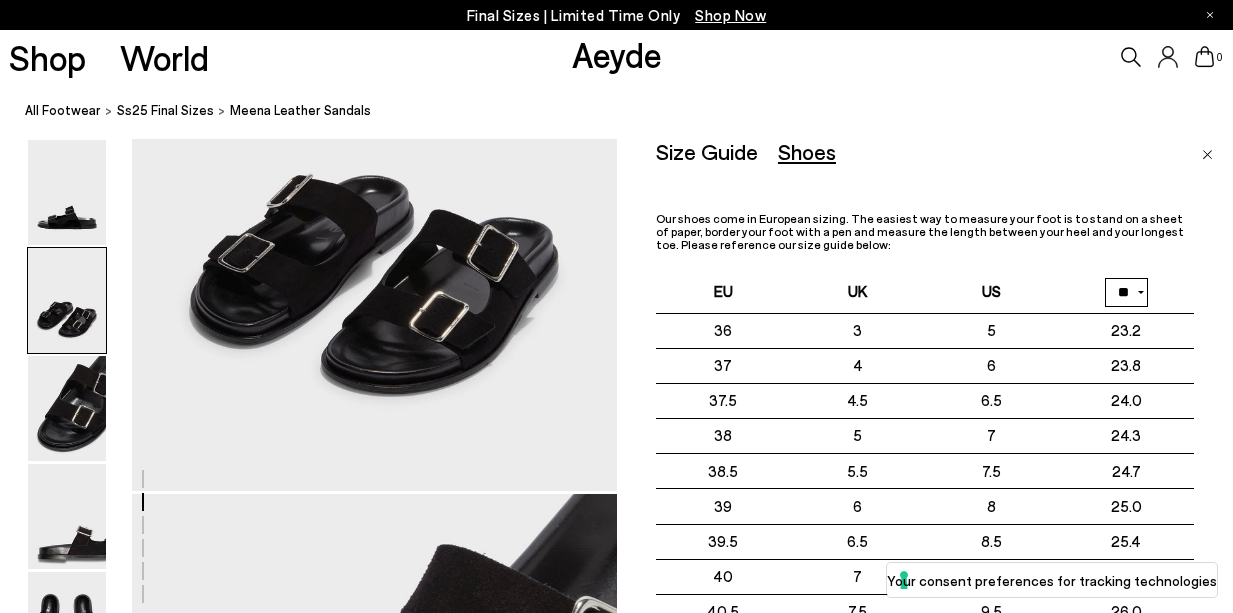 click at bounding box center [1207, 155] 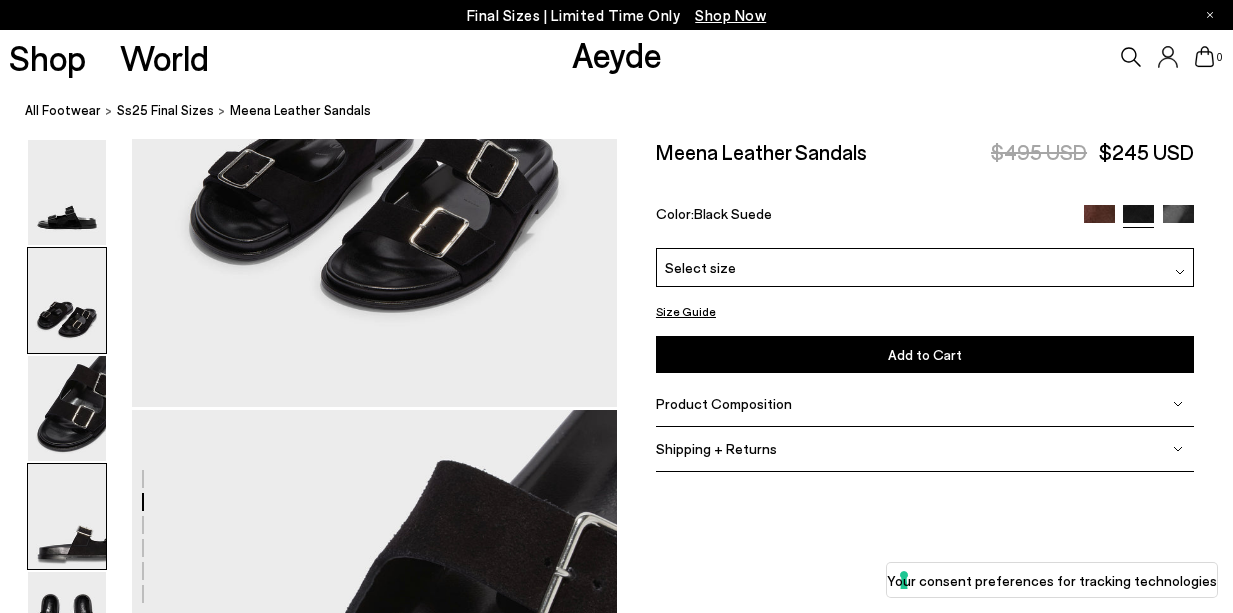 click at bounding box center (67, 516) 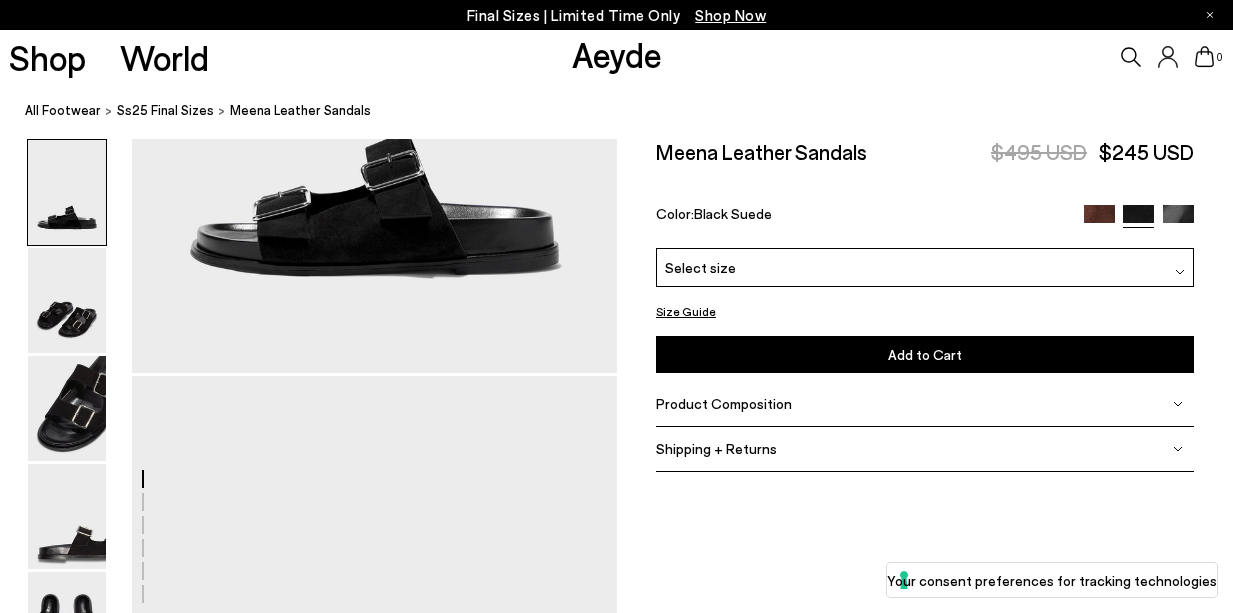 scroll, scrollTop: 399, scrollLeft: 0, axis: vertical 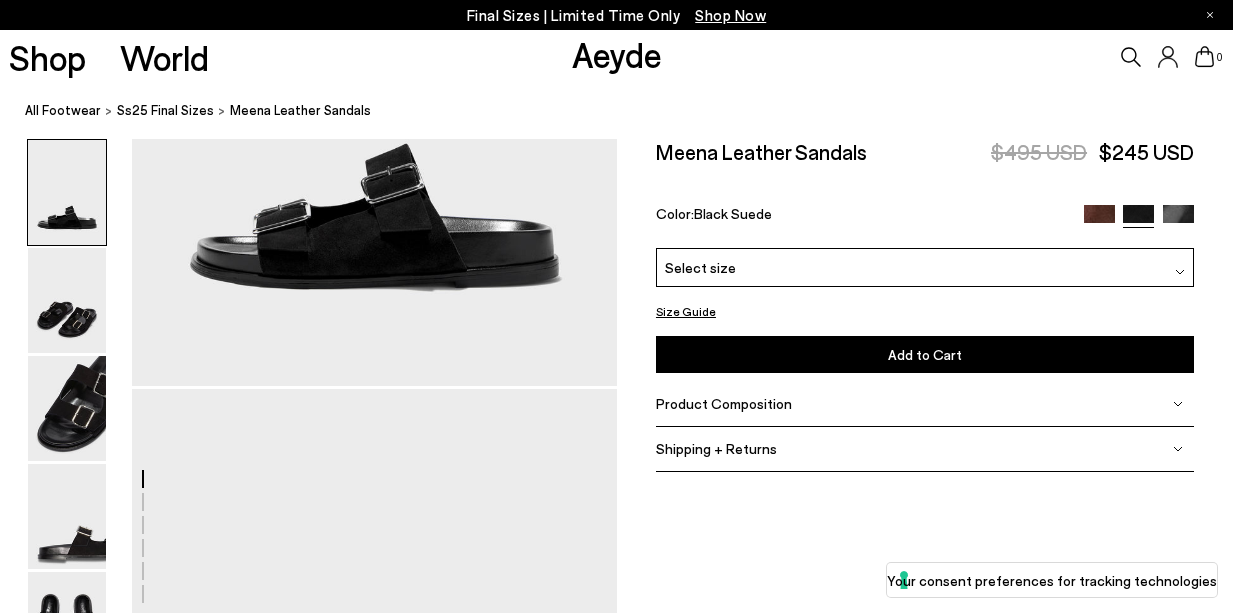 click at bounding box center [1178, 220] 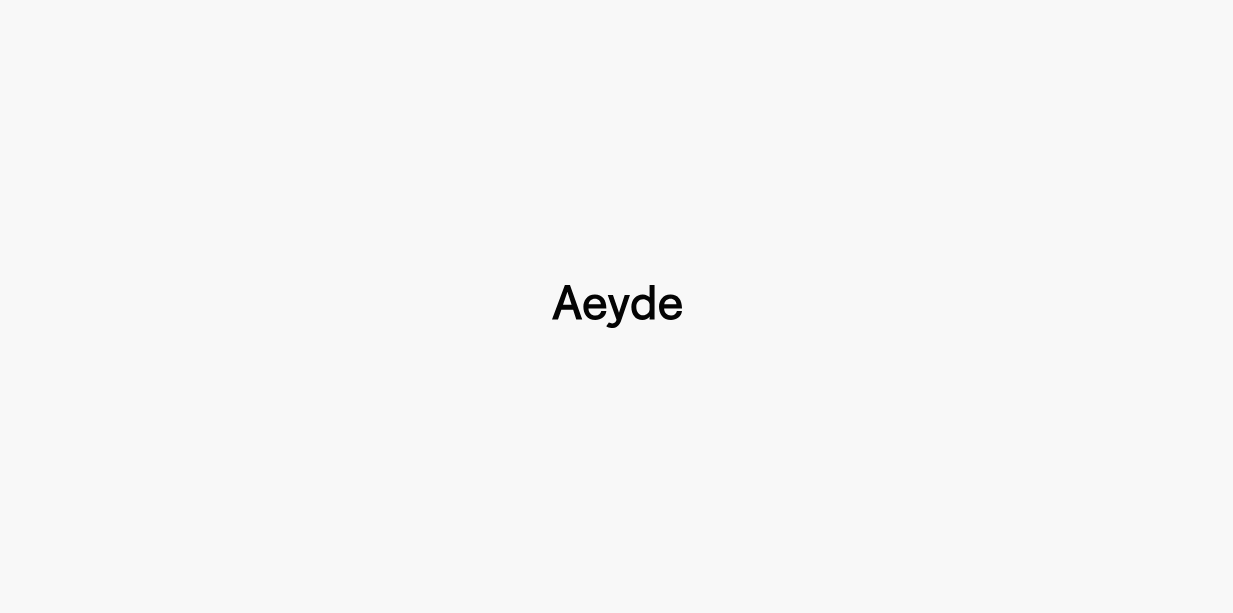 type 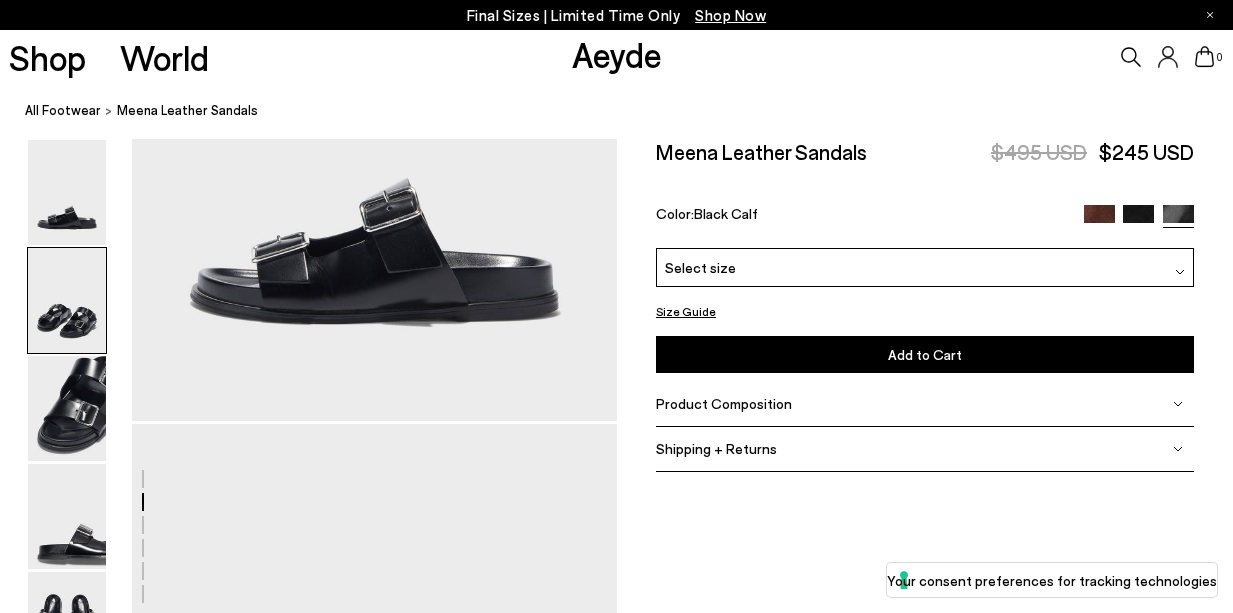 scroll, scrollTop: 852, scrollLeft: 0, axis: vertical 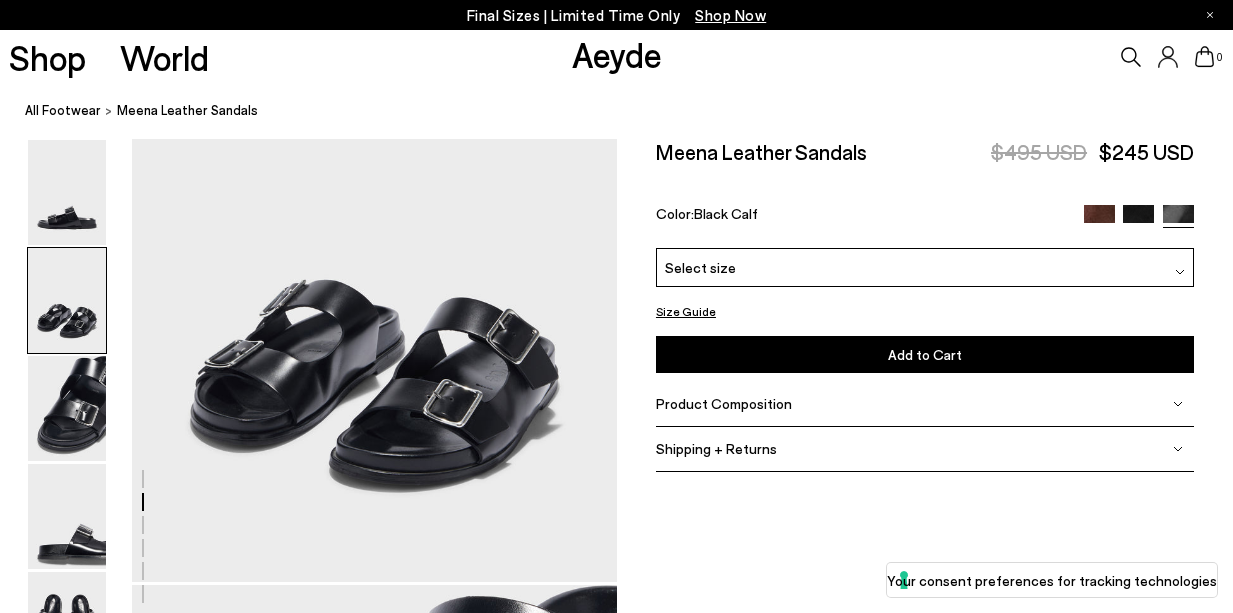click on "Select size" at bounding box center [925, 267] 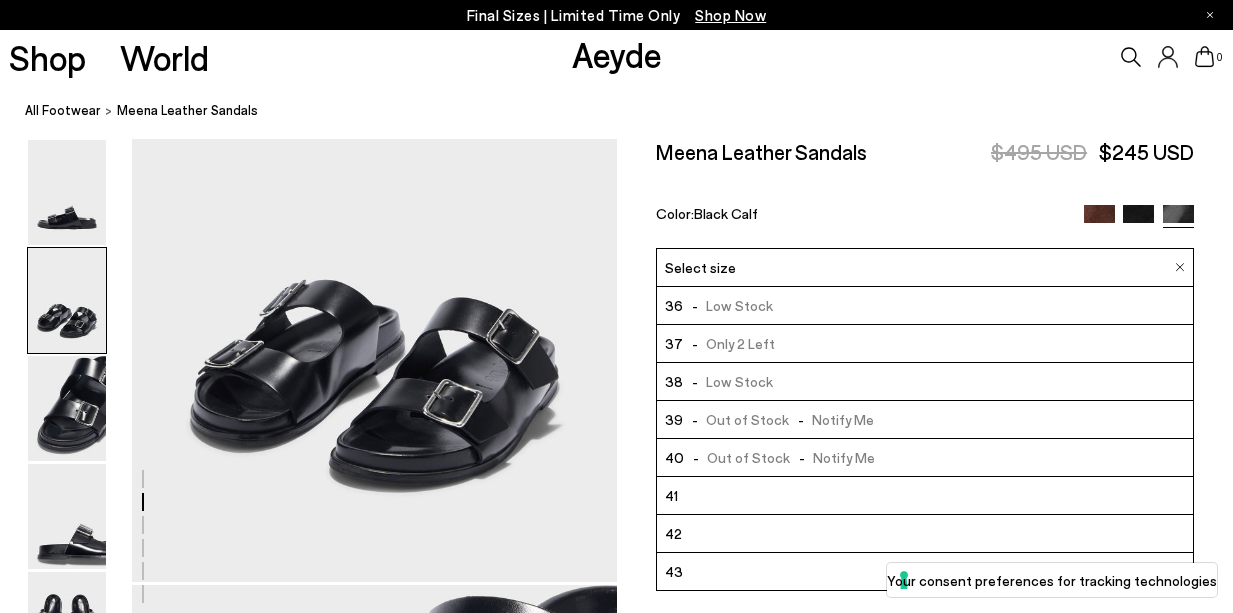 scroll, scrollTop: 31, scrollLeft: 0, axis: vertical 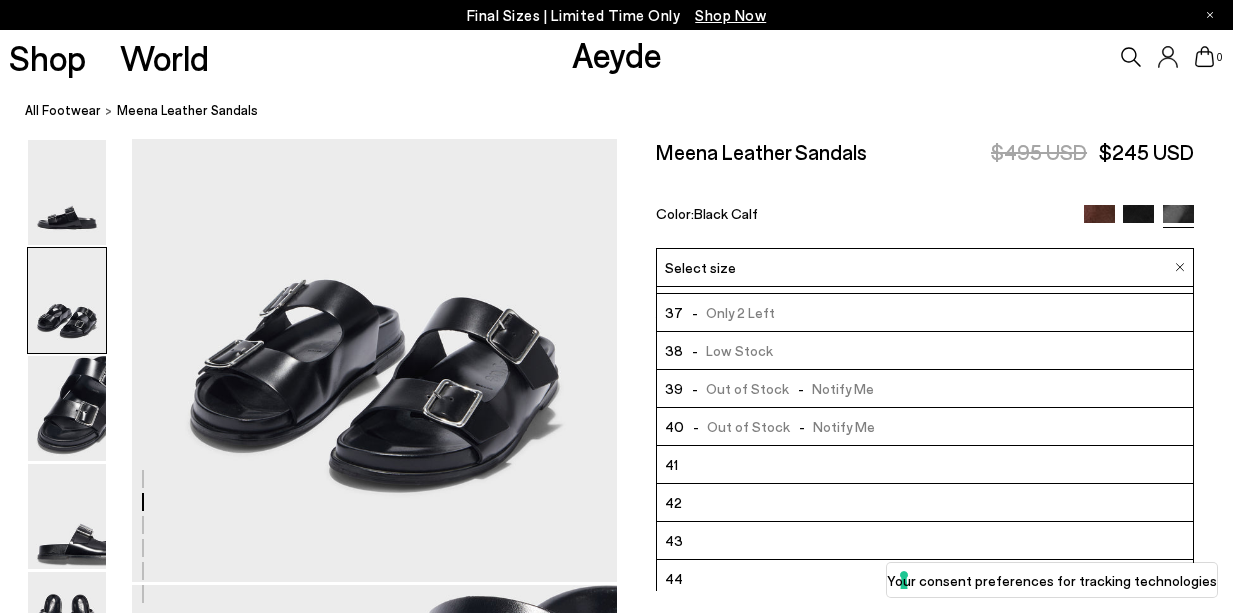 click on "- Out of Stock - Notify Me" at bounding box center [778, 388] 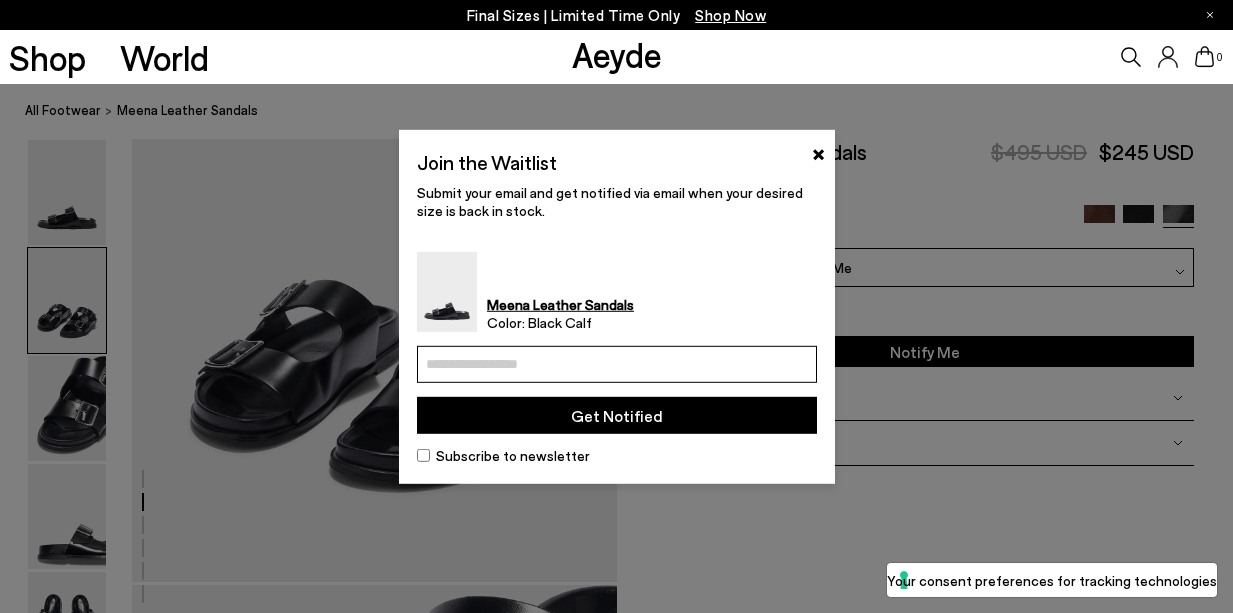 click at bounding box center [617, 364] 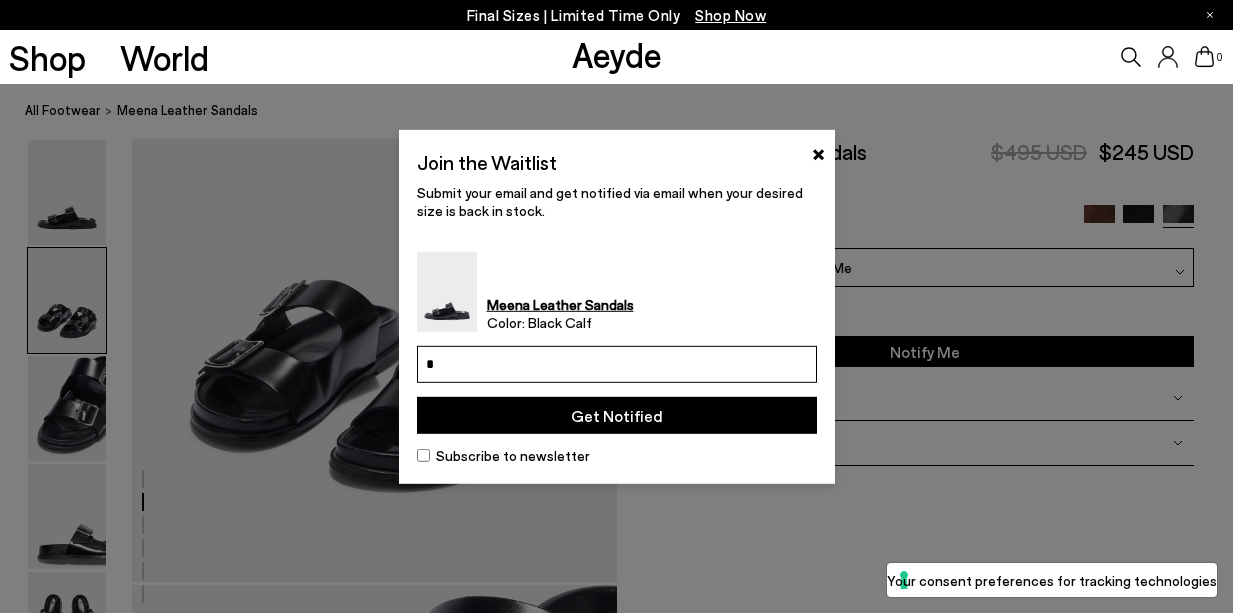 type on "**********" 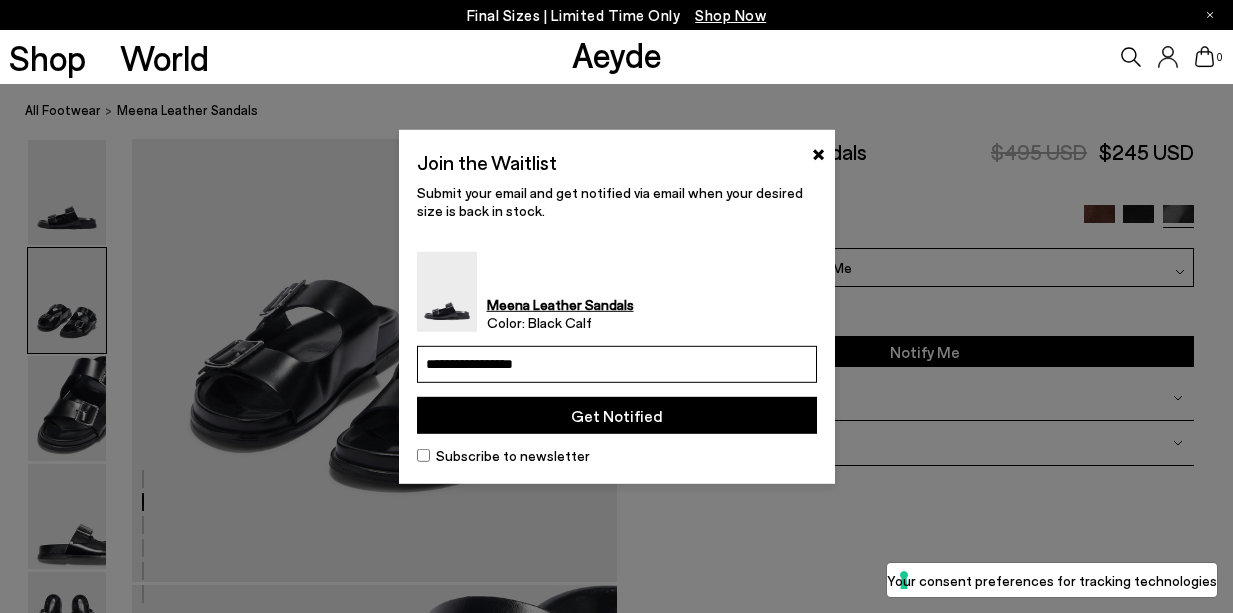 click on "Get Notified" at bounding box center [617, 415] 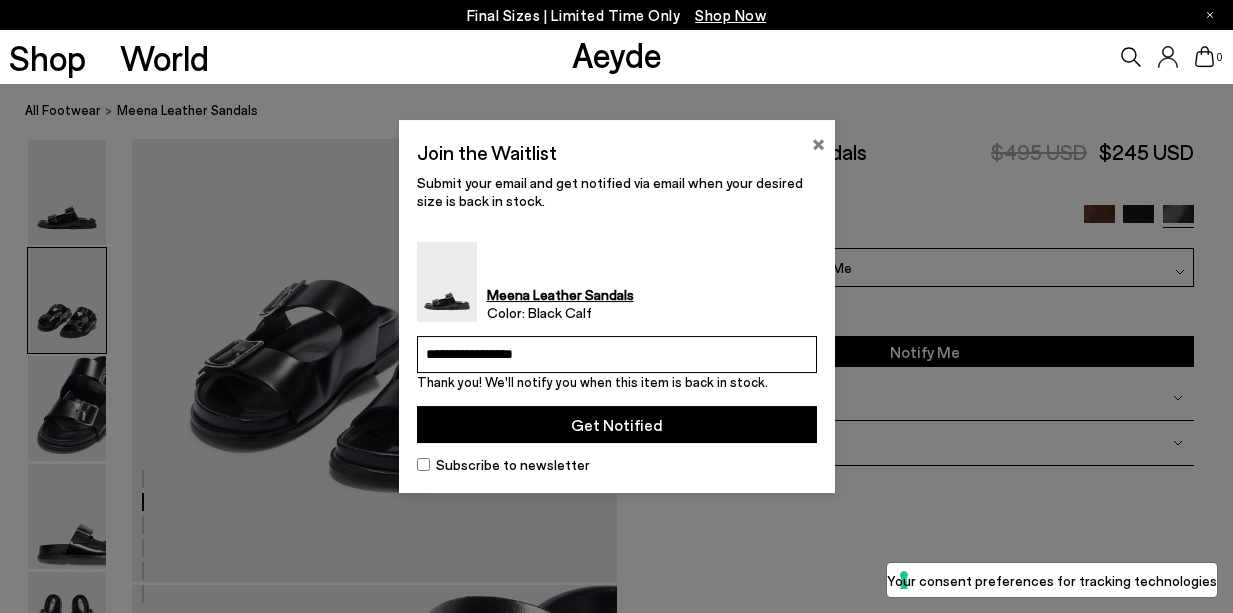 click on "×" at bounding box center [818, 142] 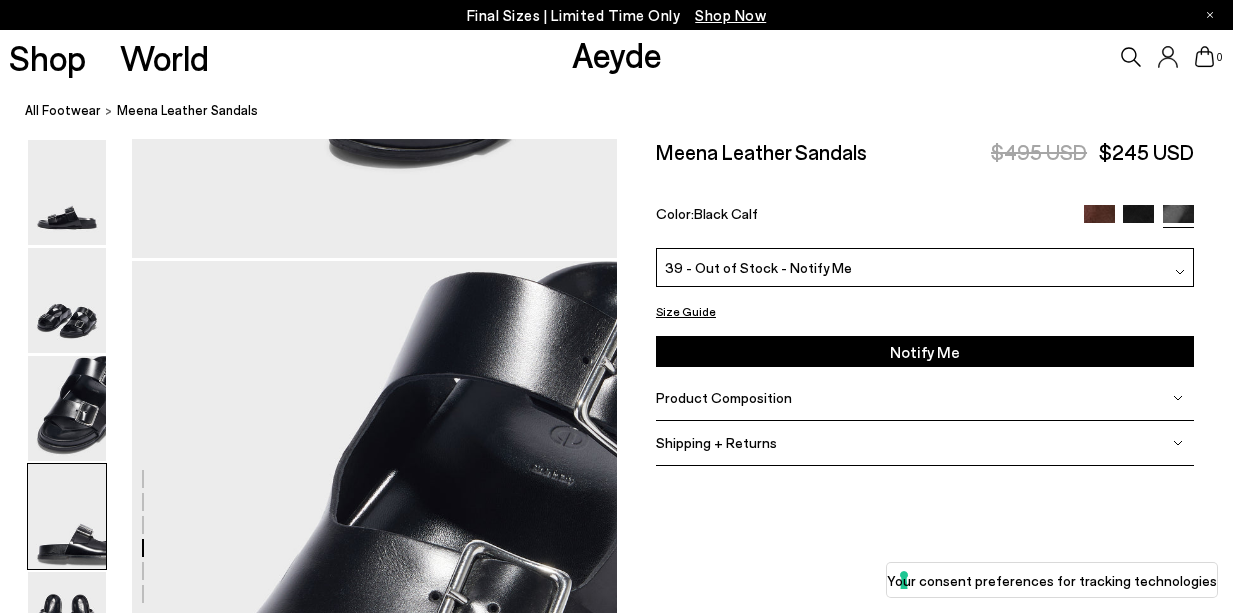 scroll, scrollTop: 2362, scrollLeft: 0, axis: vertical 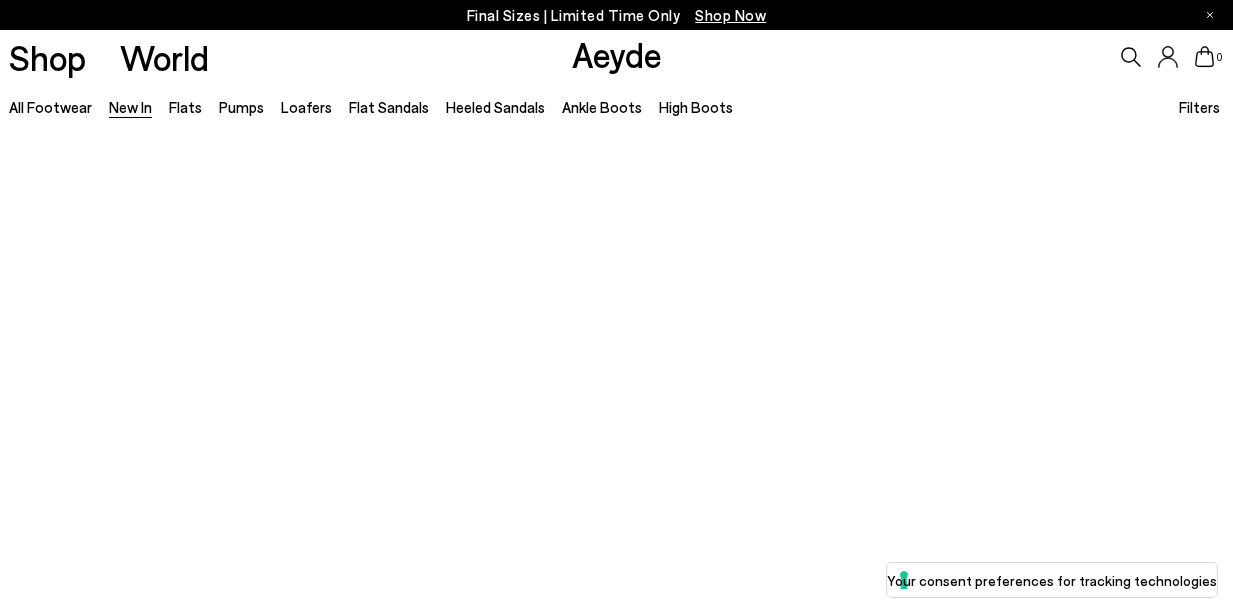 type 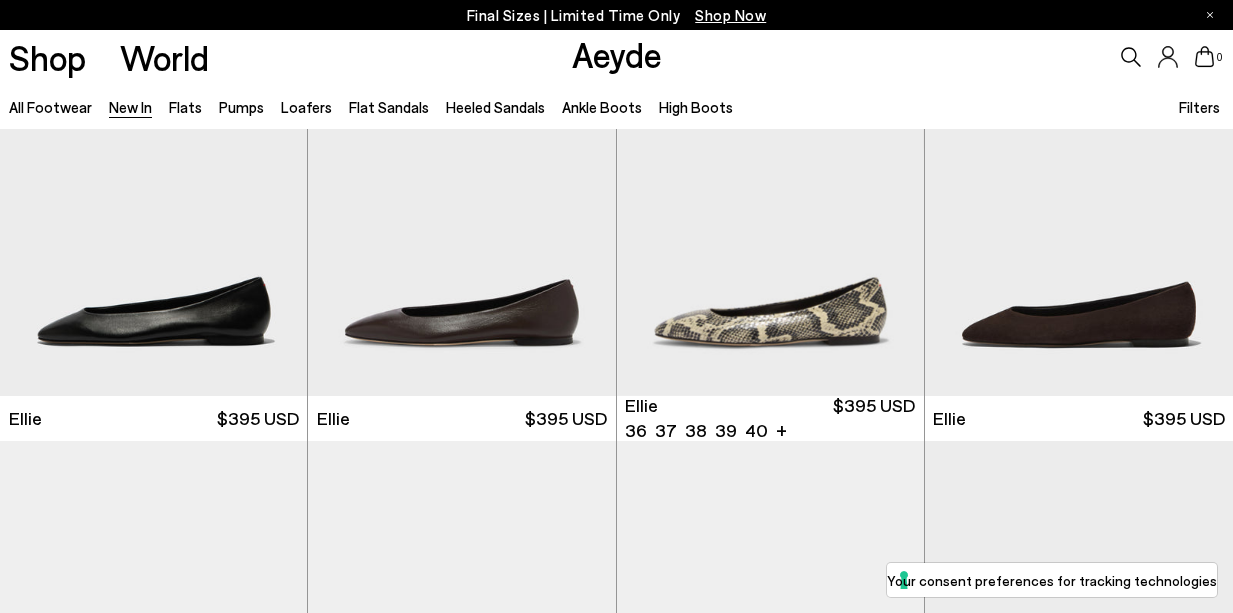 scroll, scrollTop: 165, scrollLeft: 0, axis: vertical 